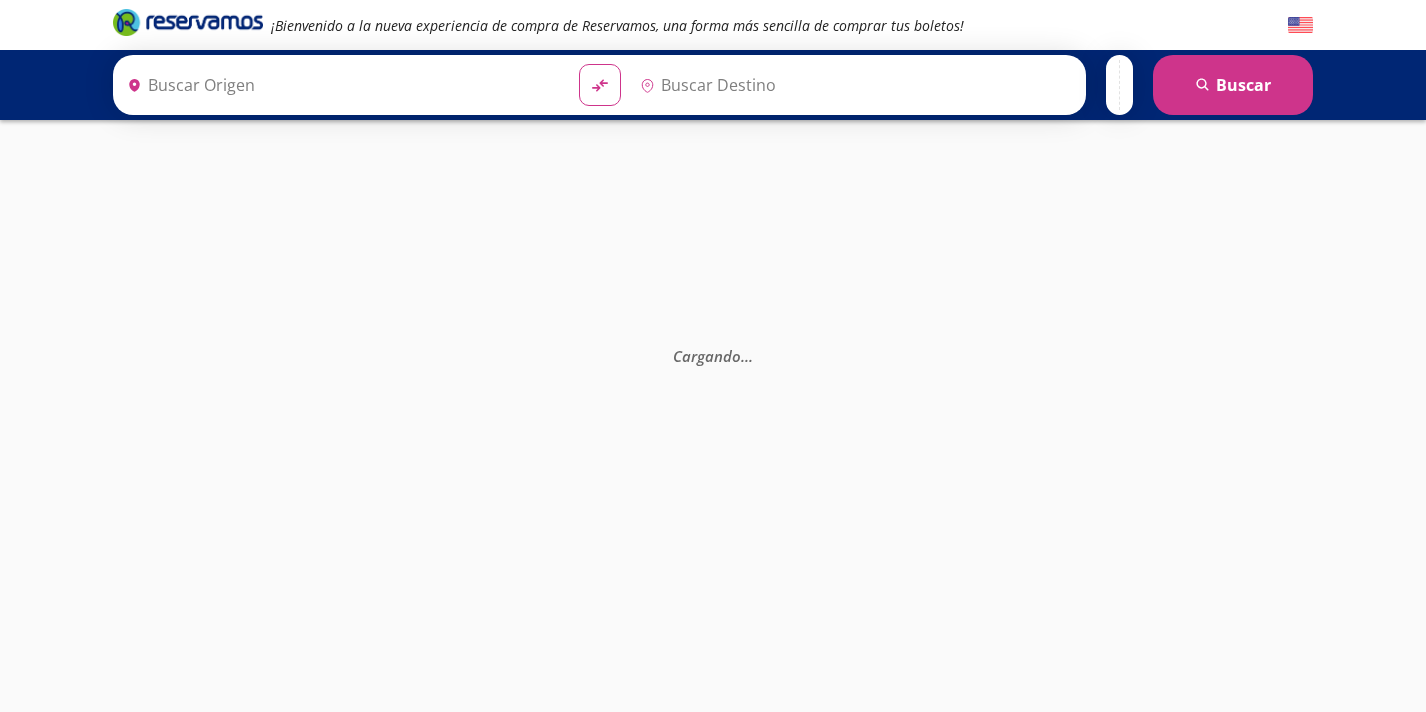 scroll, scrollTop: 0, scrollLeft: 0, axis: both 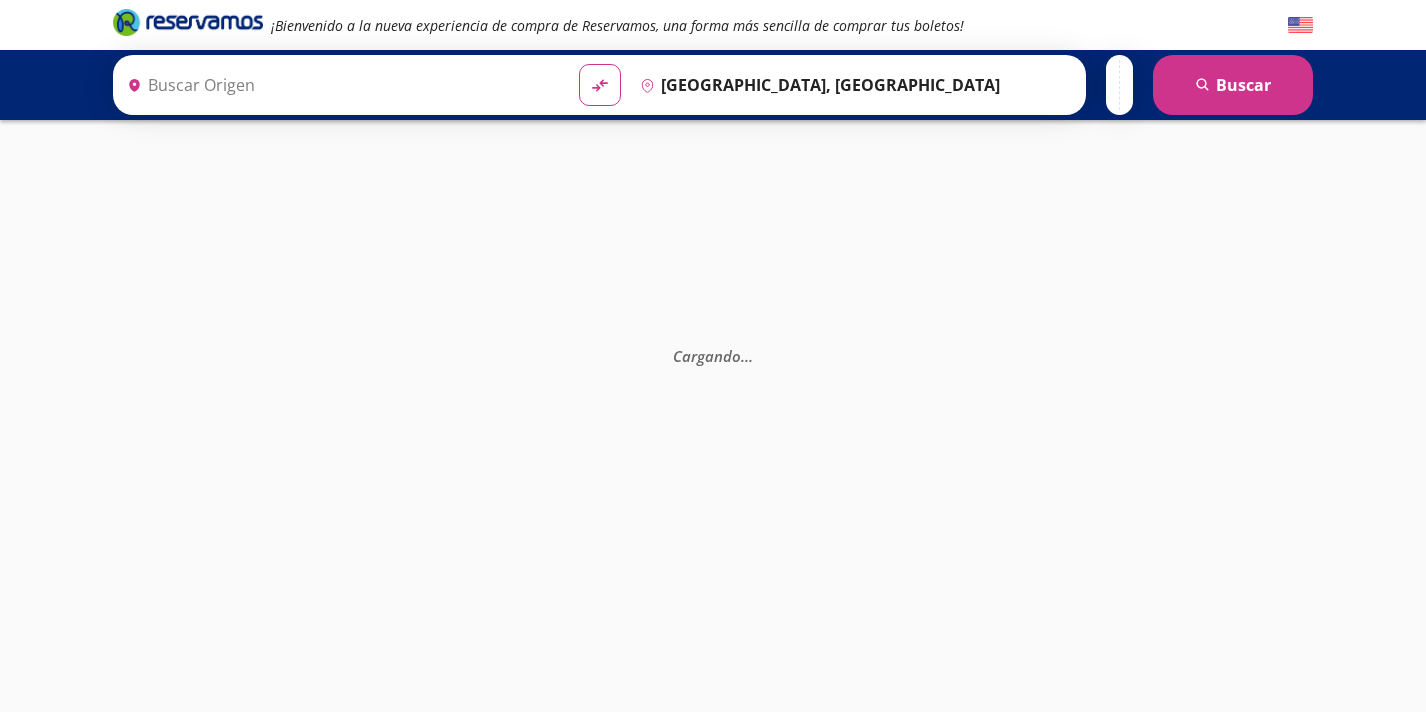 type on "[GEOGRAPHIC_DATA], [GEOGRAPHIC_DATA]" 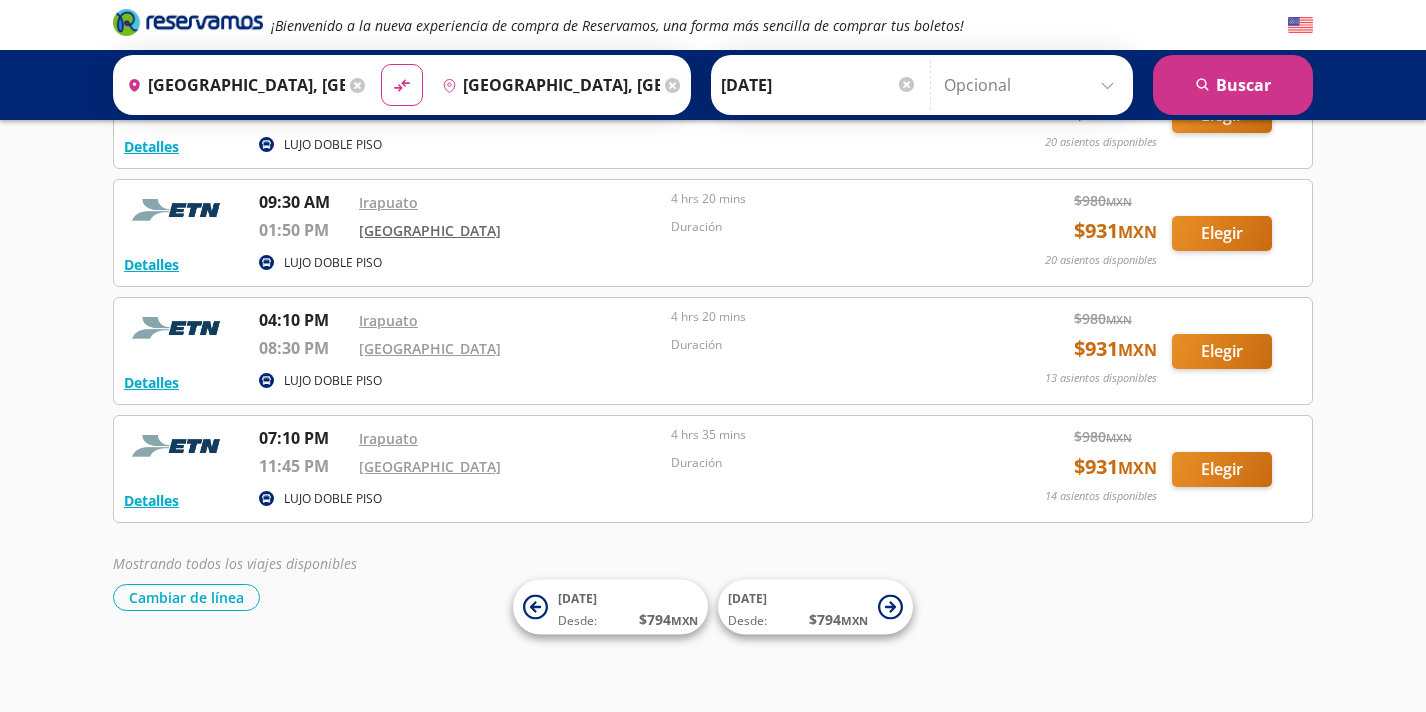 scroll, scrollTop: 85, scrollLeft: 0, axis: vertical 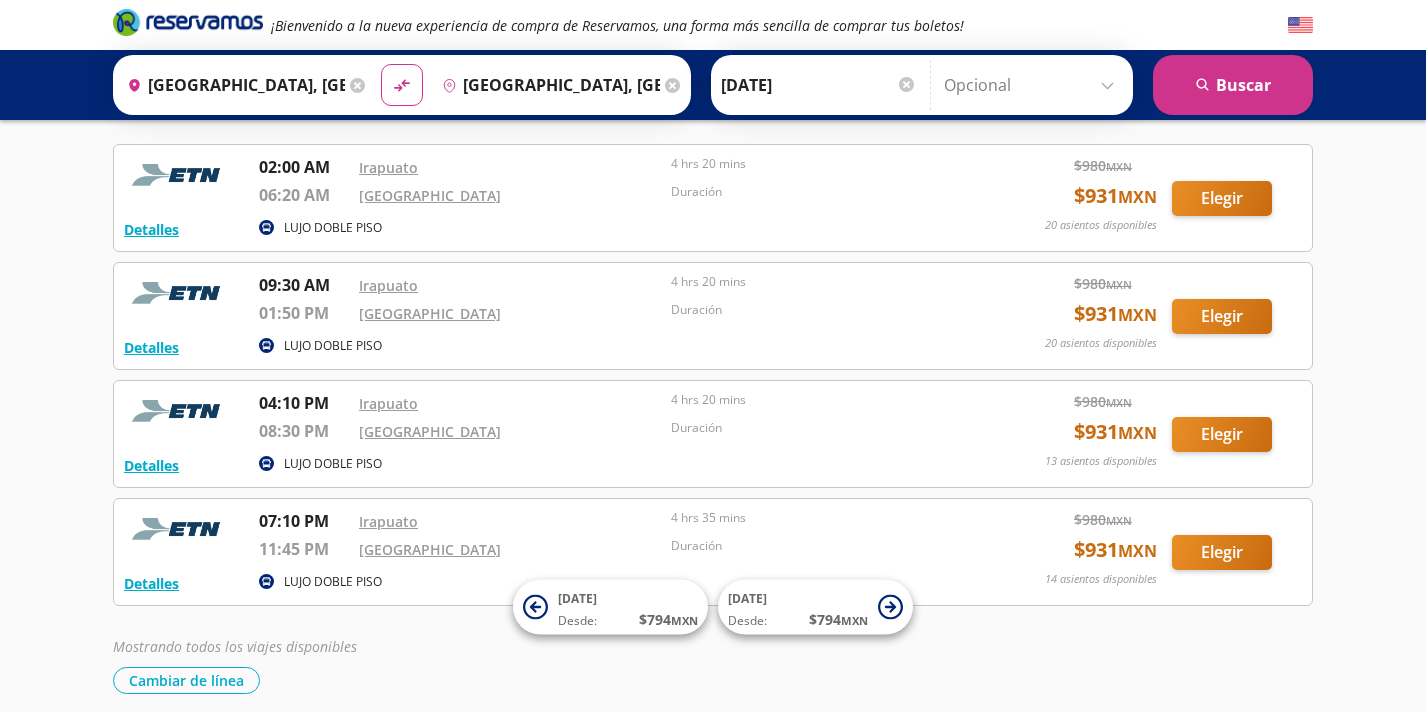 click on "Elegir" at bounding box center [1222, 316] 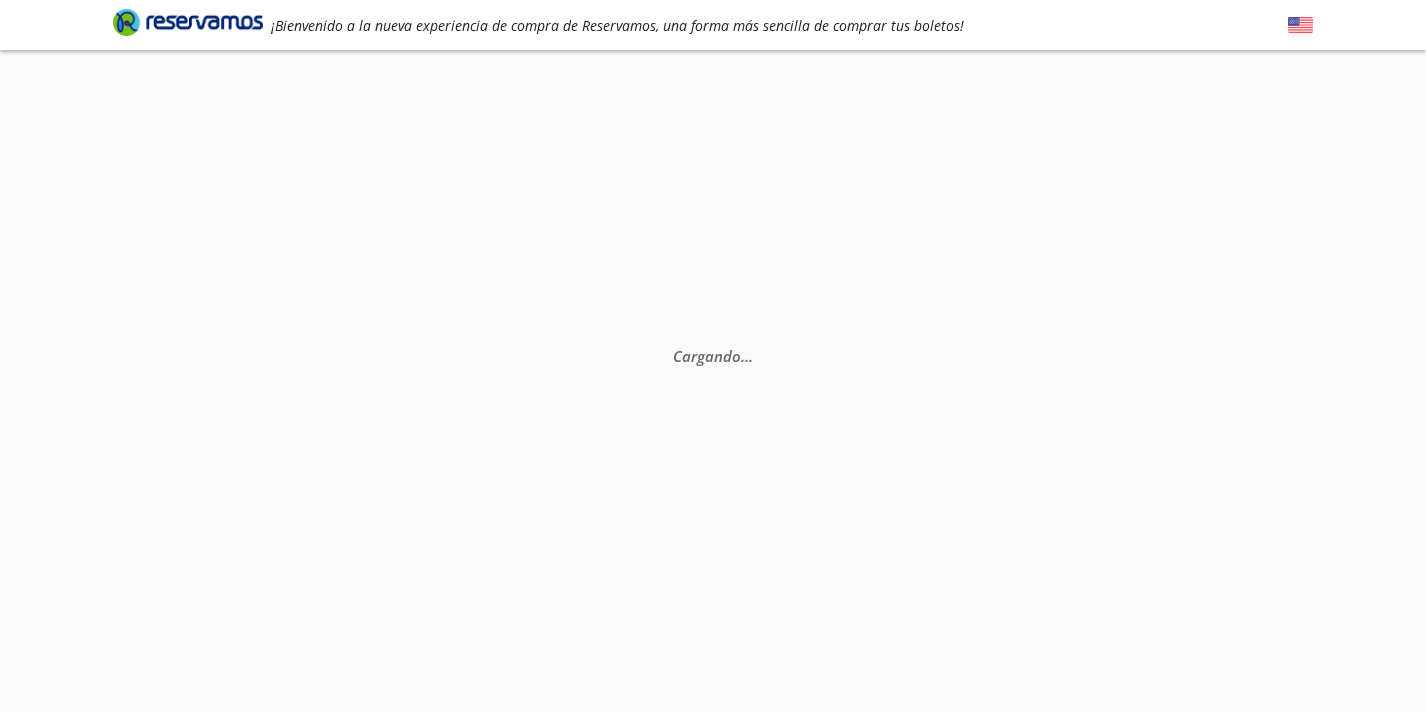 scroll, scrollTop: 0, scrollLeft: 0, axis: both 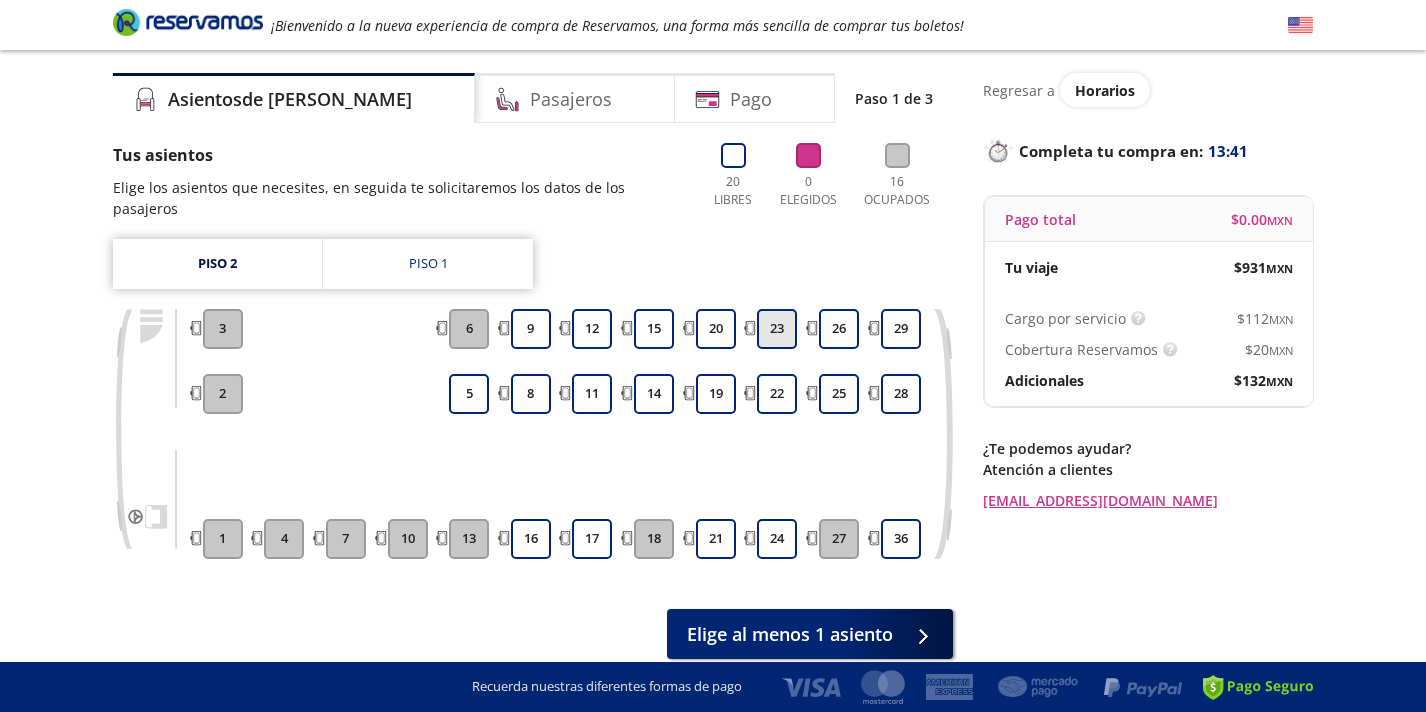 click on "23" at bounding box center [777, 329] 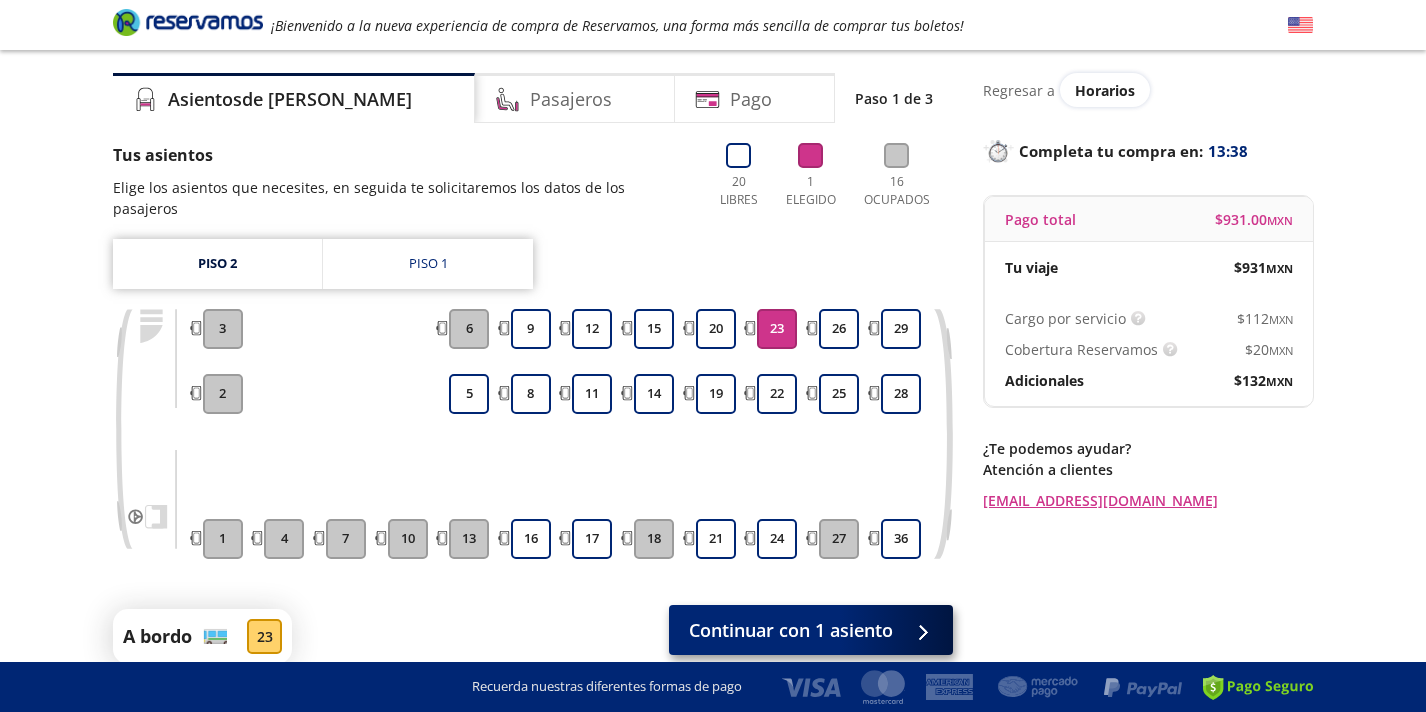 click on "Continuar con 1 asiento" at bounding box center [791, 630] 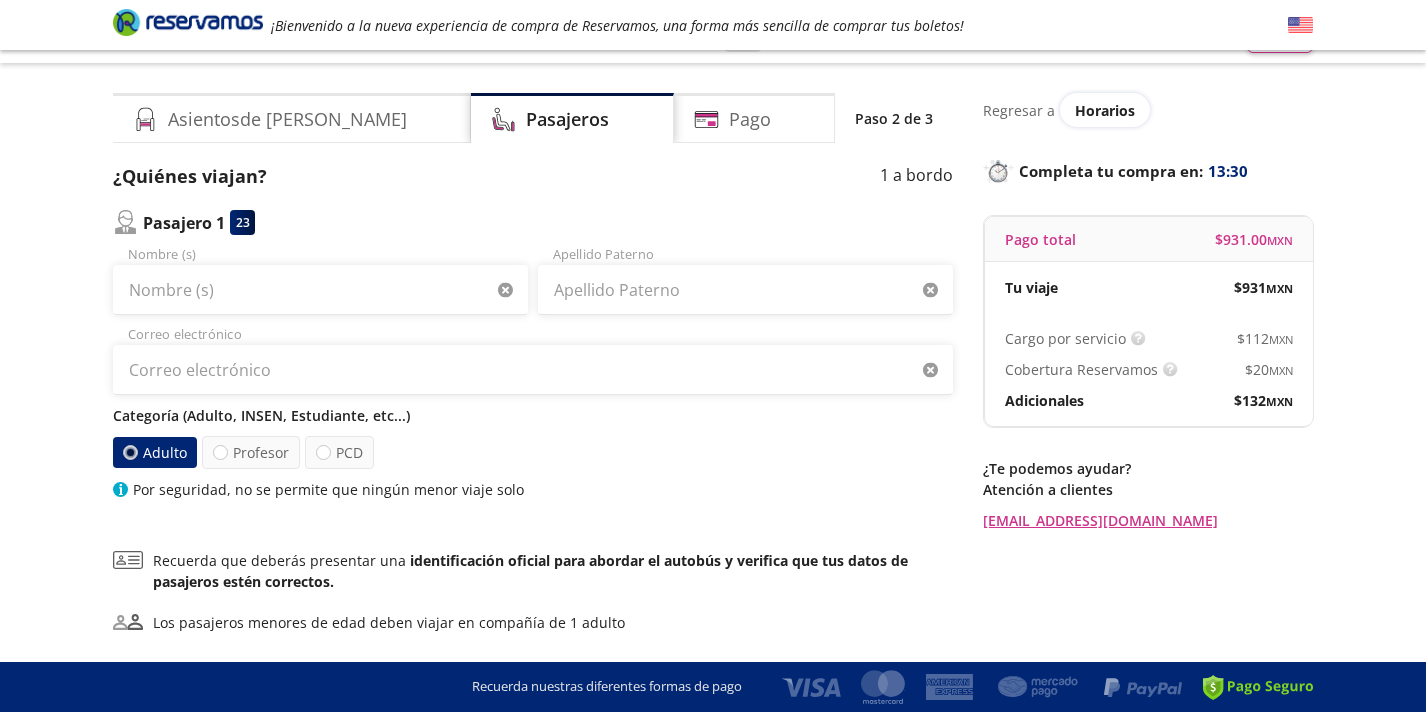 scroll, scrollTop: 30, scrollLeft: 0, axis: vertical 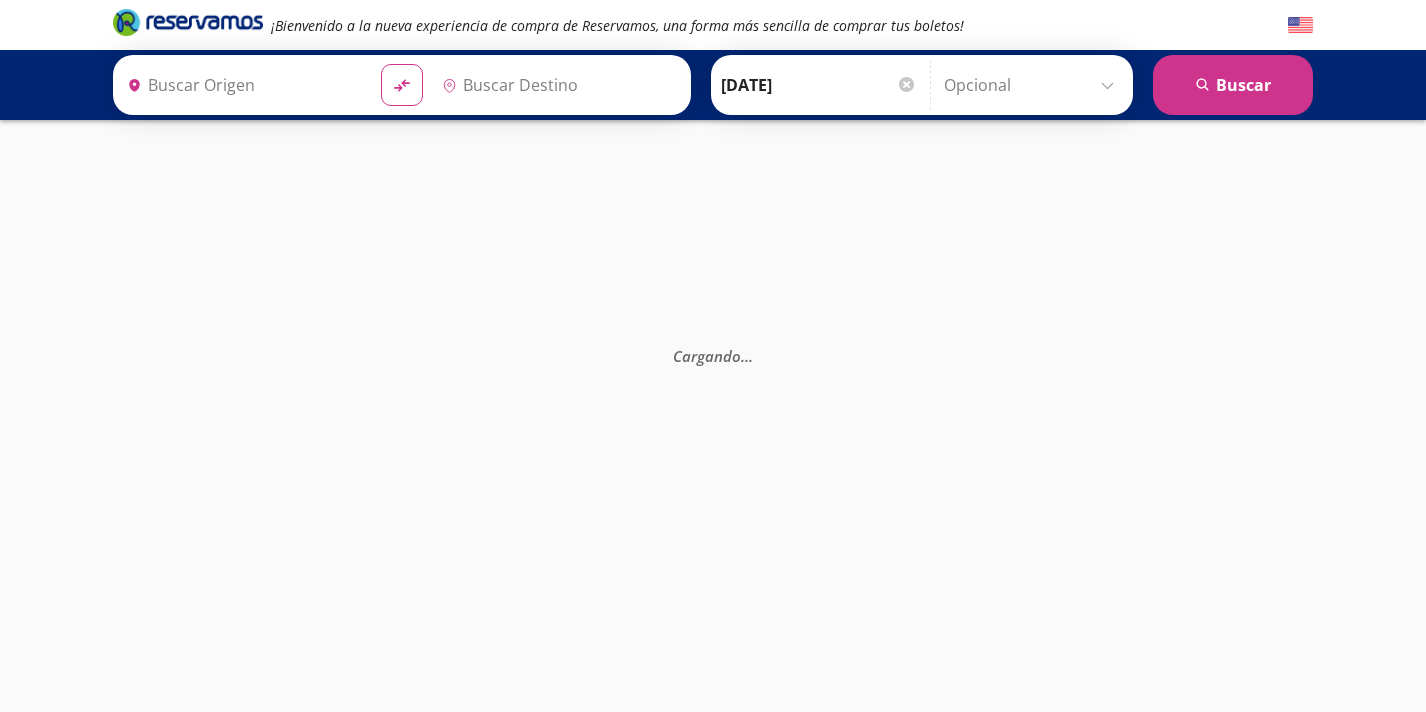 type on "[GEOGRAPHIC_DATA], [GEOGRAPHIC_DATA]" 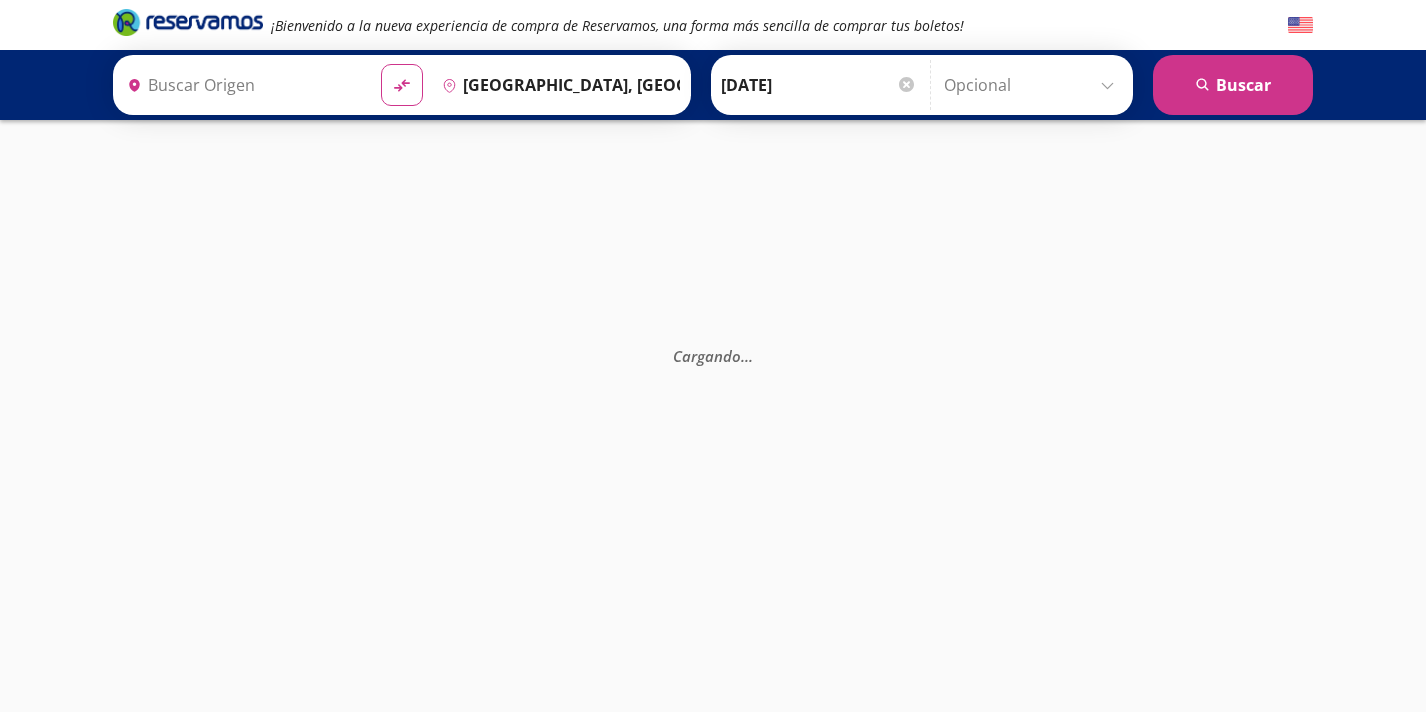 type on "[GEOGRAPHIC_DATA], [GEOGRAPHIC_DATA]" 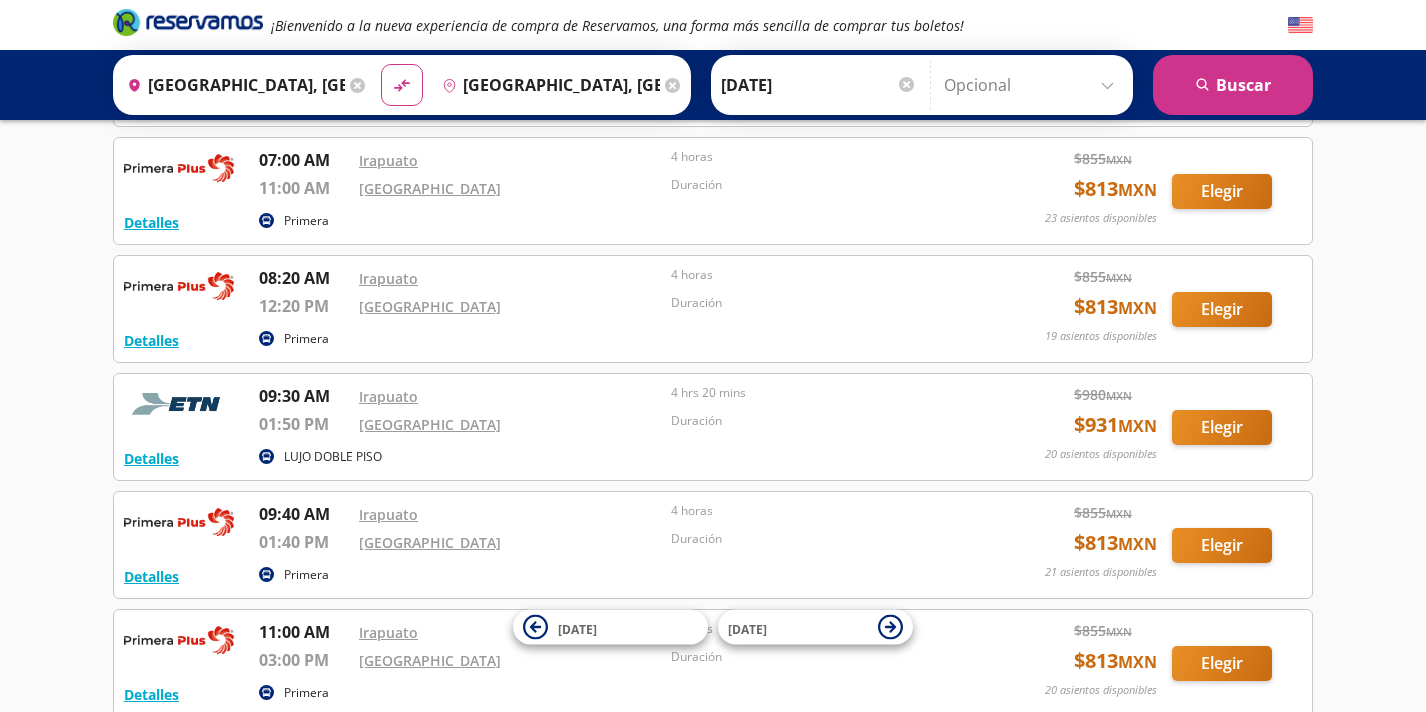 scroll, scrollTop: 388, scrollLeft: 0, axis: vertical 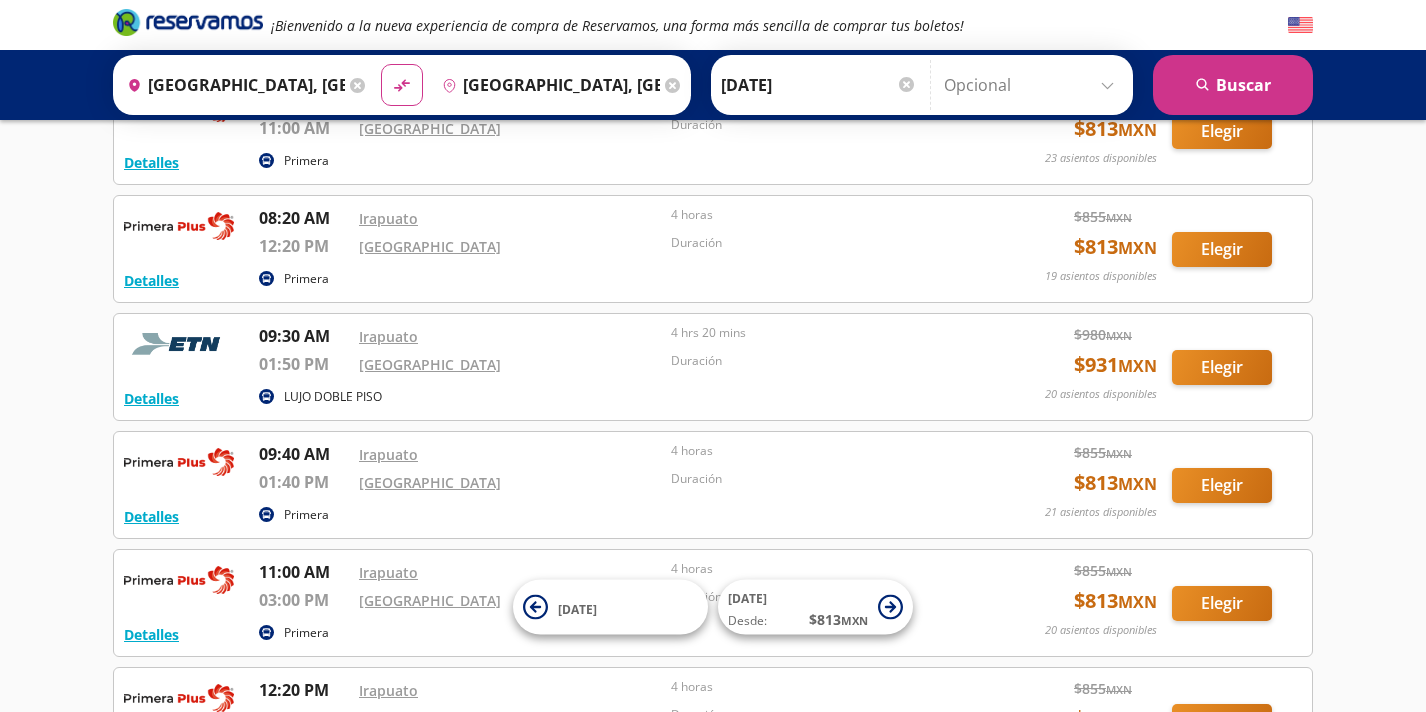 click on "Detalles LUJO DOBLE PISO 02:00 AM Irapuato 06:20 AM [GEOGRAPHIC_DATA] 4 hrs 20 mins Duración $ 980  MXN $ 931  MXN 20 asientos disponibles Elegir 20 asientos disponibles Detalles Elegir Detalles Primera 02:00 AM Irapuato 06:00 AM [GEOGRAPHIC_DATA] 4 horas Duración $ 855  MXN $ 813  MXN 25 asientos disponibles Elegir 25 asientos disponibles Detalles Elegir Detalles Primera 07:00 AM Irapuato 11:00 AM [GEOGRAPHIC_DATA] 4 horas Duración $ 855  MXN $ 813  MXN 23 asientos disponibles Elegir 23 asientos disponibles Detalles Elegir Detalles Primera 08:20 AM [GEOGRAPHIC_DATA] 12:20 PM [GEOGRAPHIC_DATA] 4 horas Duración $ 855  MXN $ 813  MXN 19 asientos disponibles Elegir 19 asientos disponibles Detalles Elegir Detalles LUJO DOBLE PISO 09:30 AM [GEOGRAPHIC_DATA] 01:50 PM Central del Norte 4 hrs 20 mins Duración $ 980  MXN $ 931  MXN 20 asientos disponibles Elegir 20 asientos disponibles Detalles Elegir Detalles Primera 09:40 AM [GEOGRAPHIC_DATA] 01:40 PM [GEOGRAPHIC_DATA] 4 horas Duración $ 855  MXN $ 813  MXN 21 asientos disponibles $ 855" at bounding box center (713, 426) 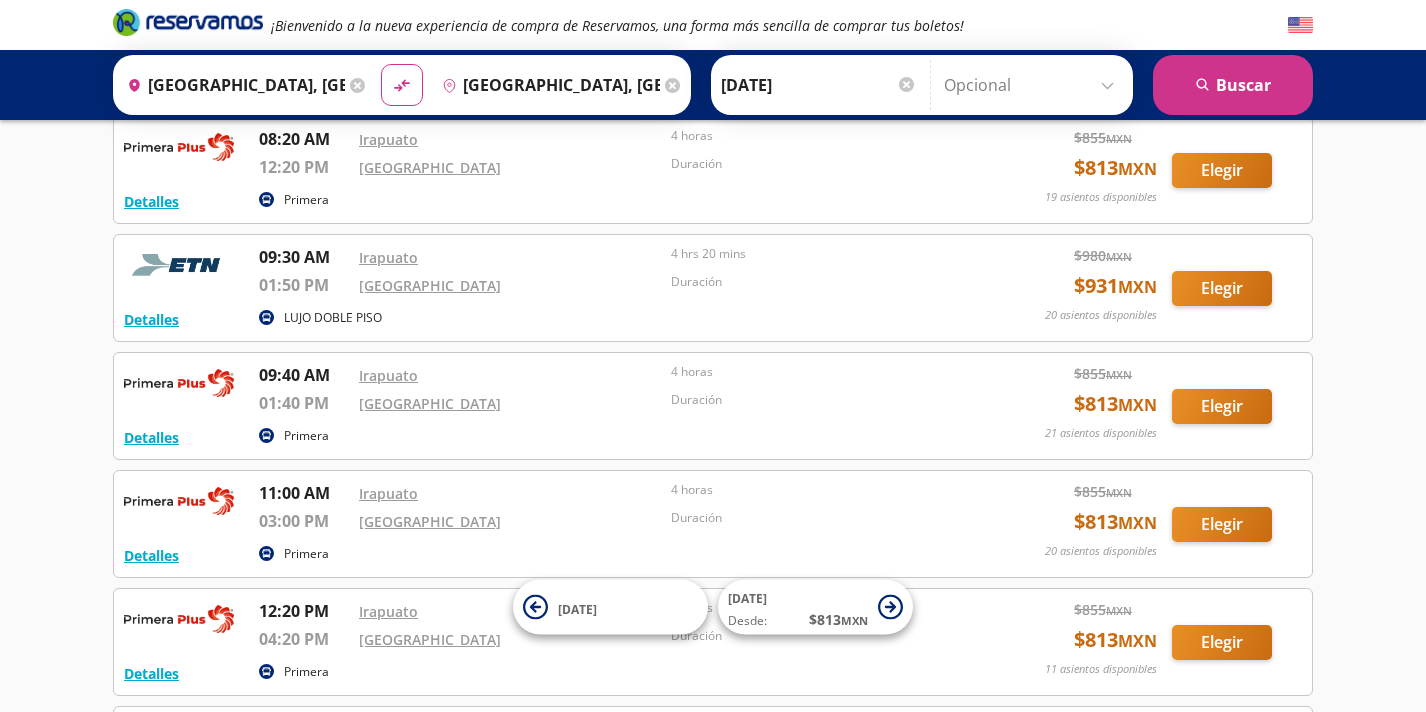 scroll, scrollTop: 486, scrollLeft: 0, axis: vertical 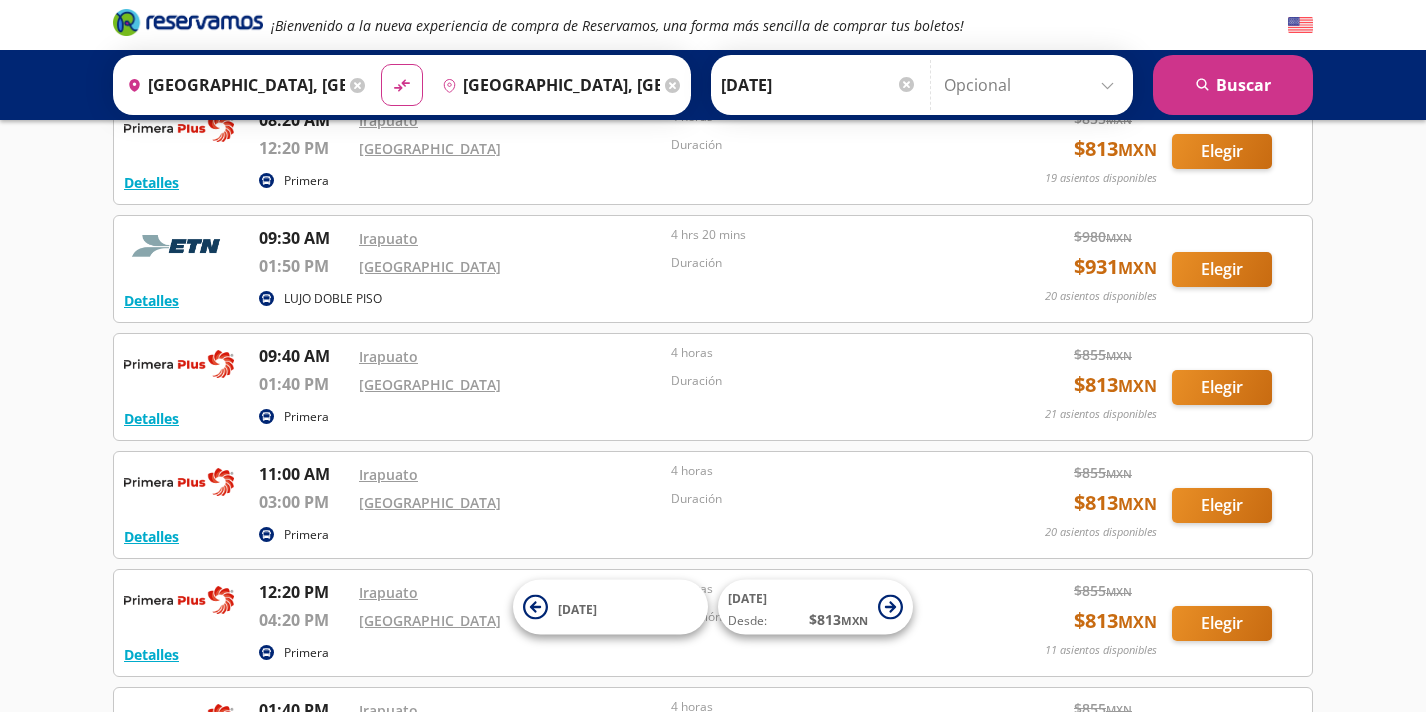 click on "Elegir" at bounding box center (1222, 505) 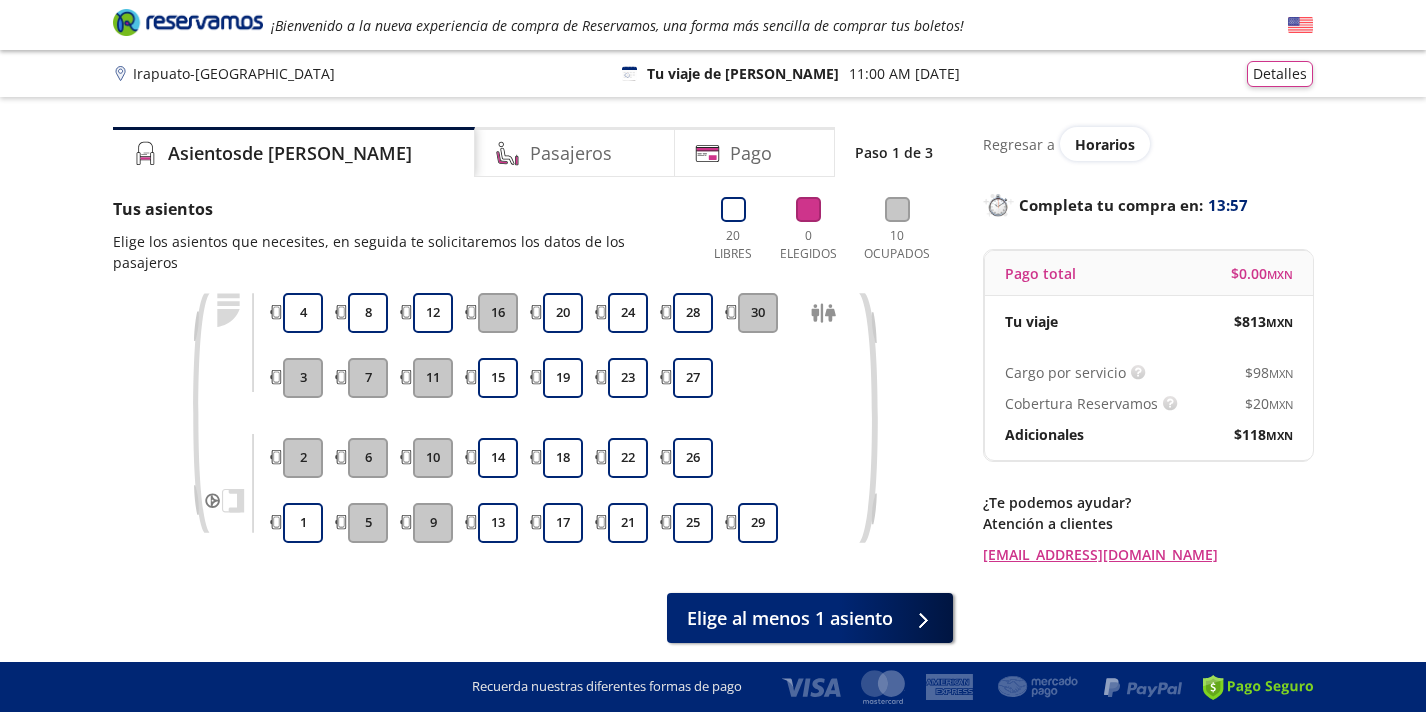 scroll, scrollTop: 0, scrollLeft: 0, axis: both 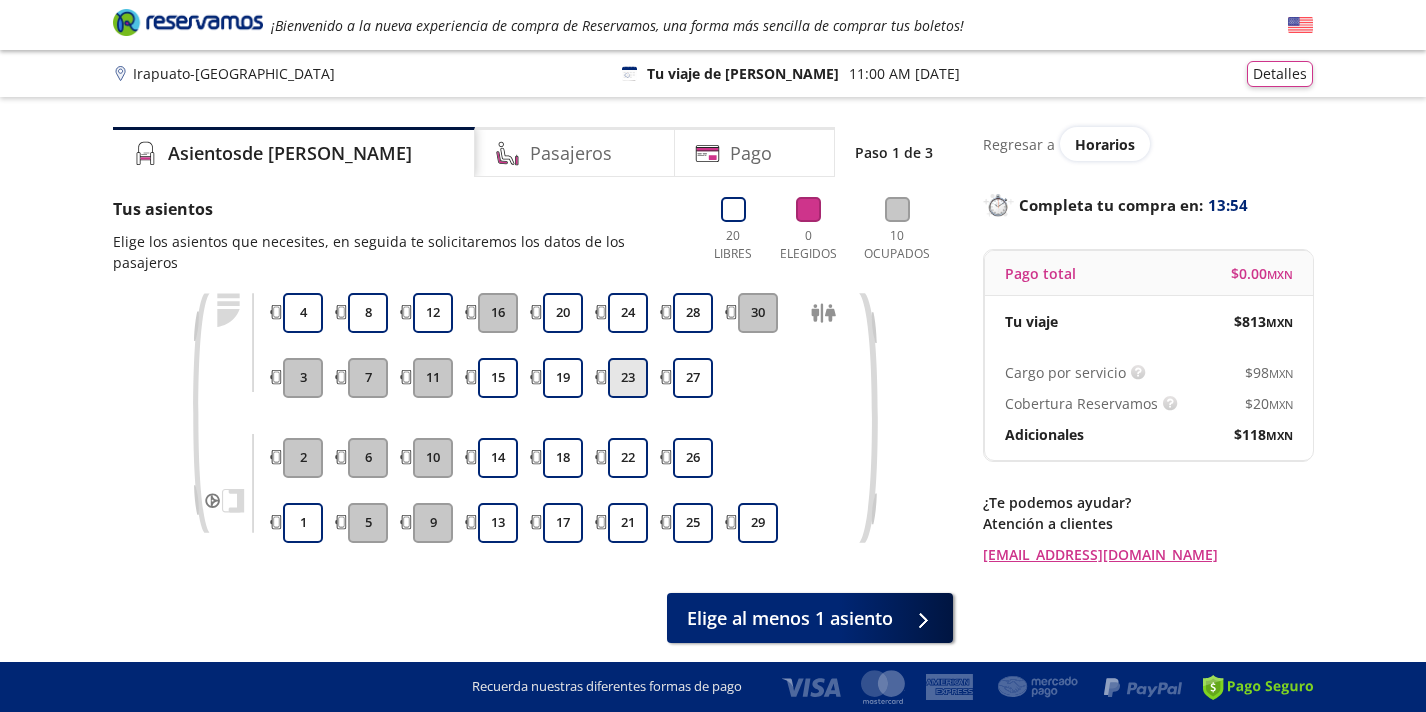 click on "23" at bounding box center [628, 378] 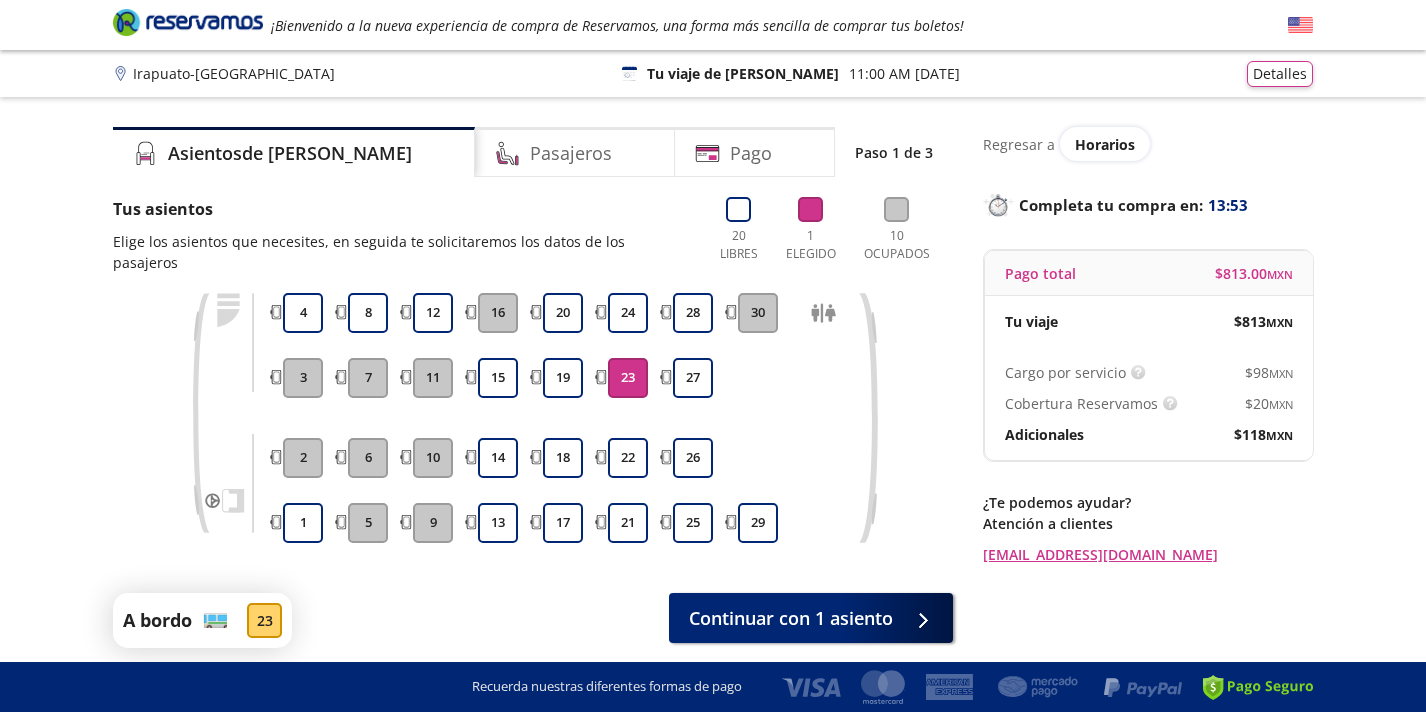 scroll, scrollTop: 11, scrollLeft: 0, axis: vertical 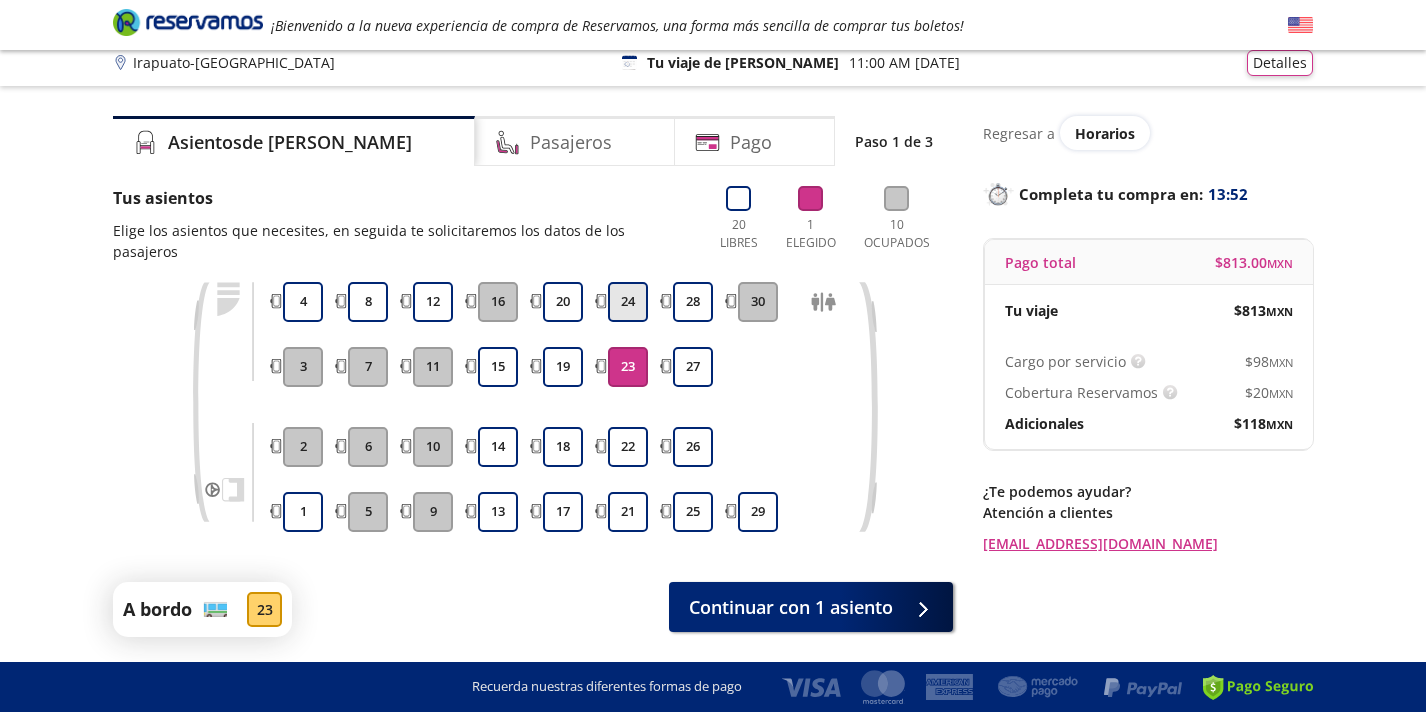 click on "24" at bounding box center (628, 302) 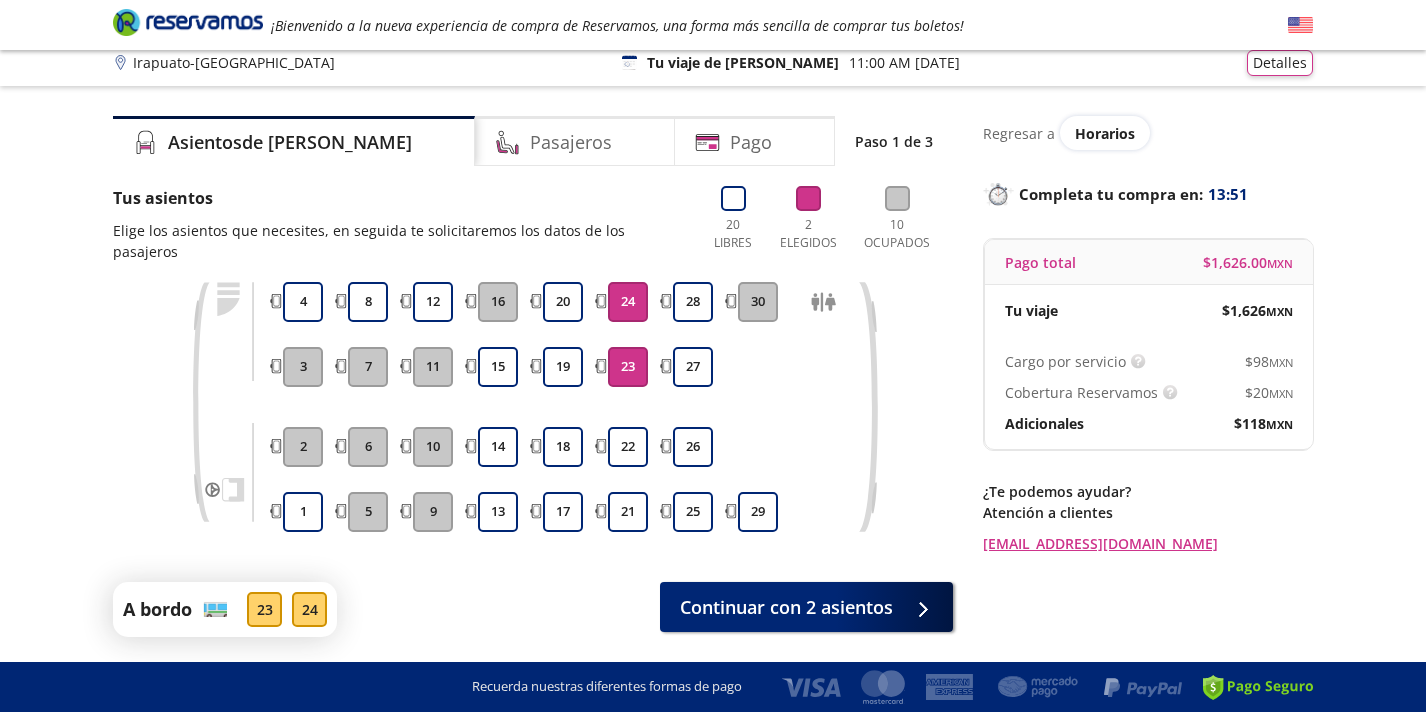 click on "23" at bounding box center (628, 367) 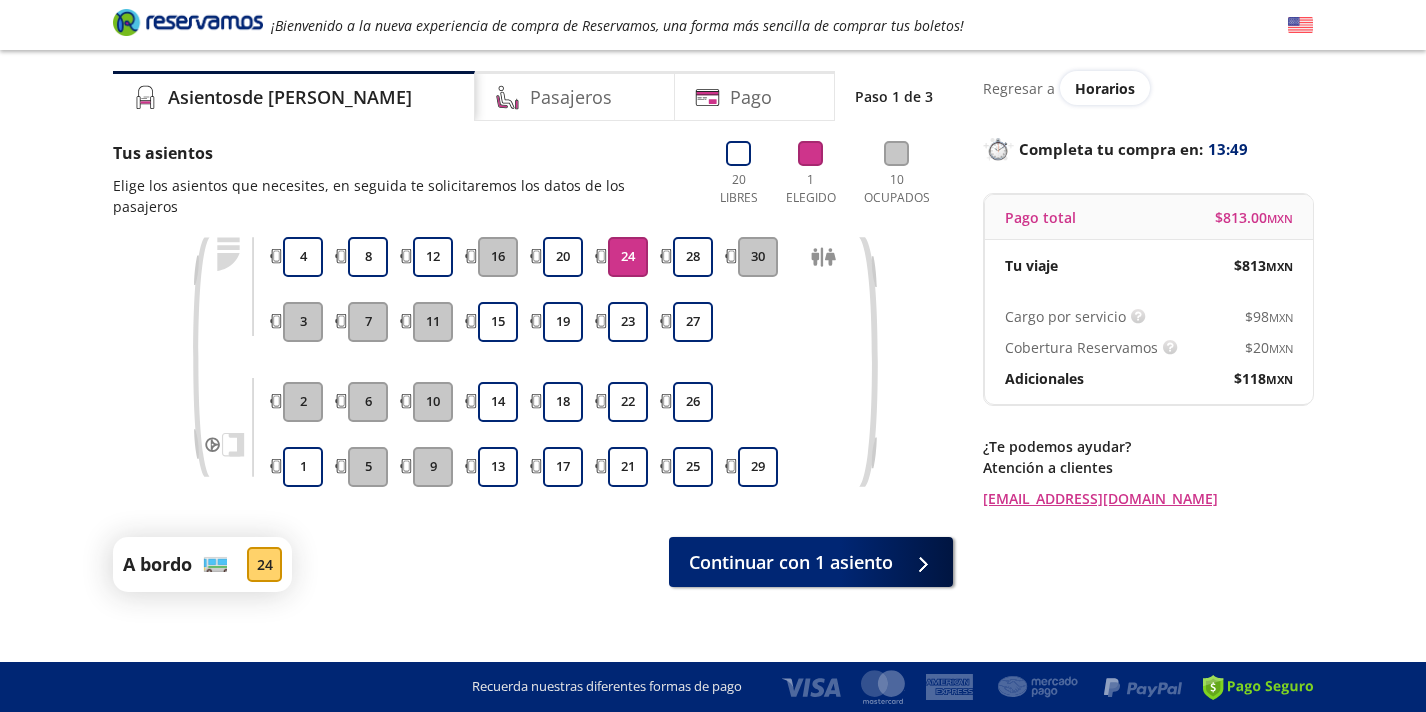 scroll, scrollTop: 55, scrollLeft: 0, axis: vertical 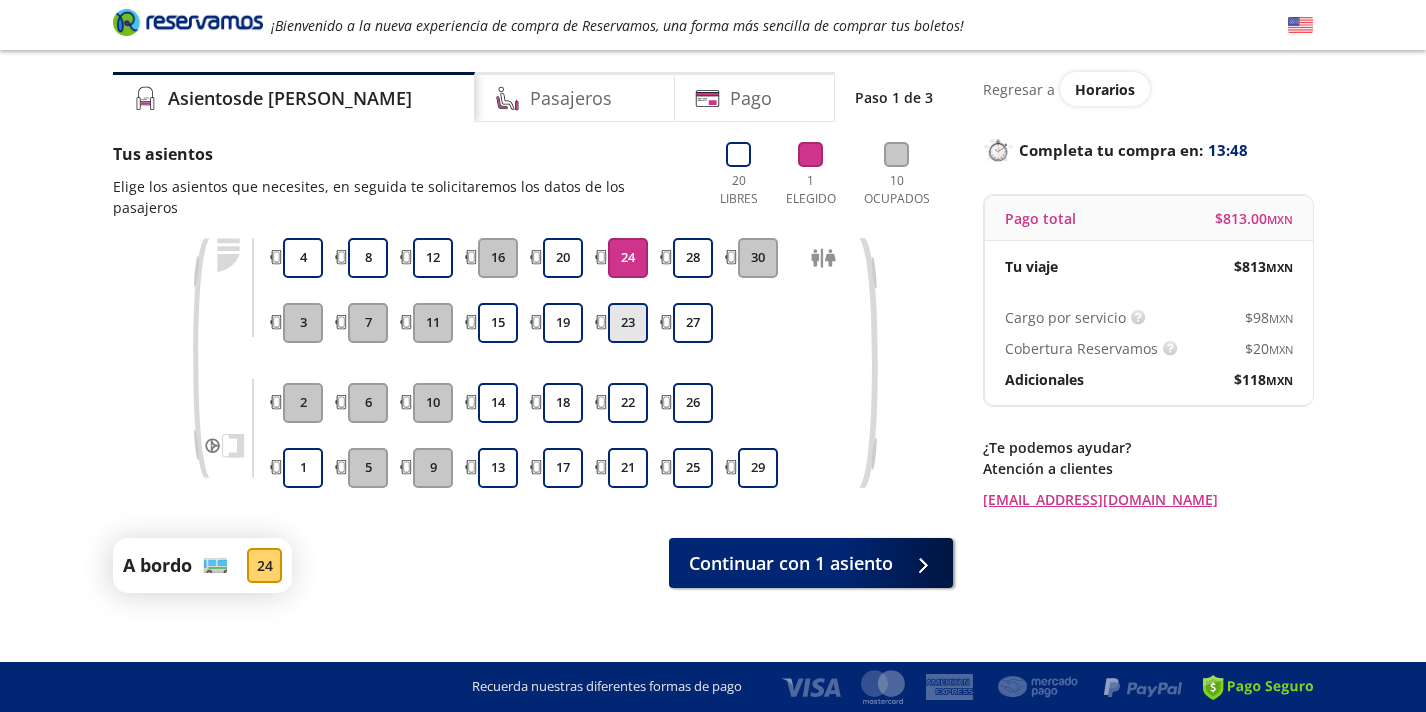 click on "23" at bounding box center [628, 323] 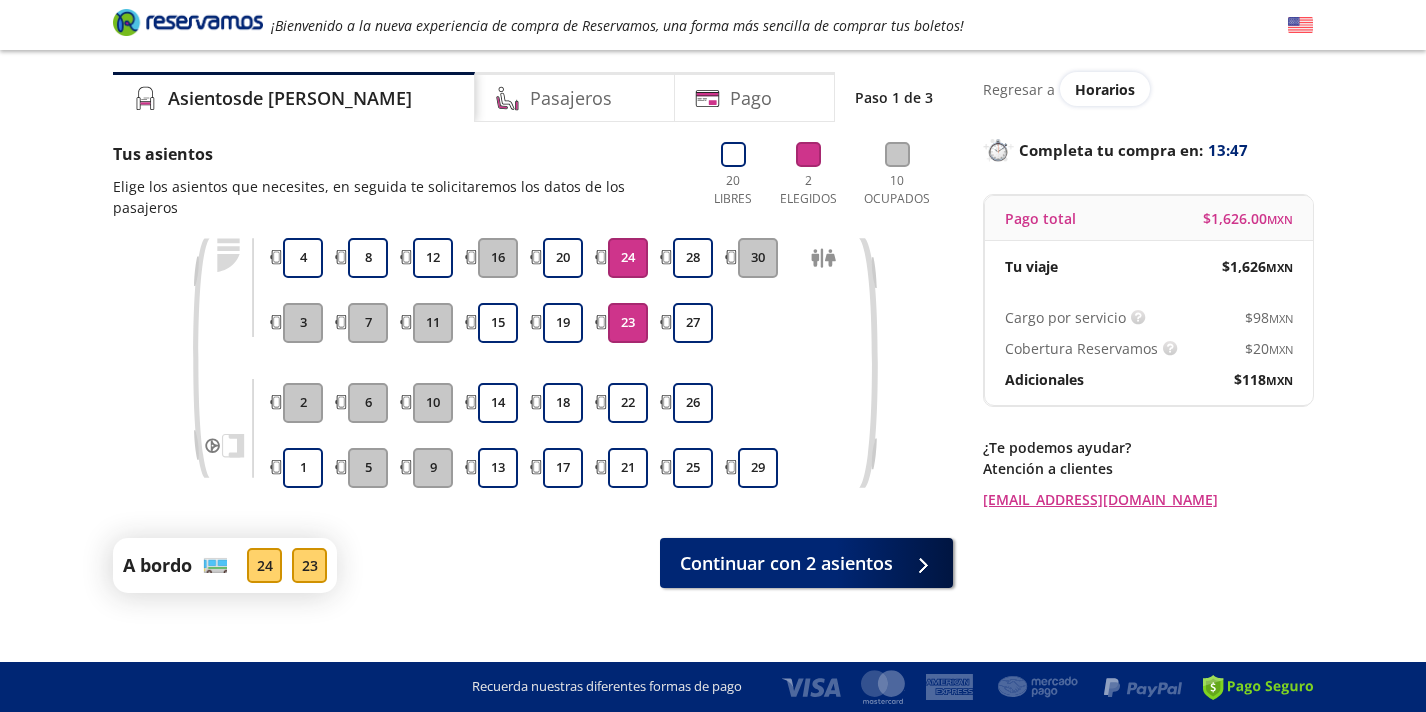 click on "24" at bounding box center [628, 258] 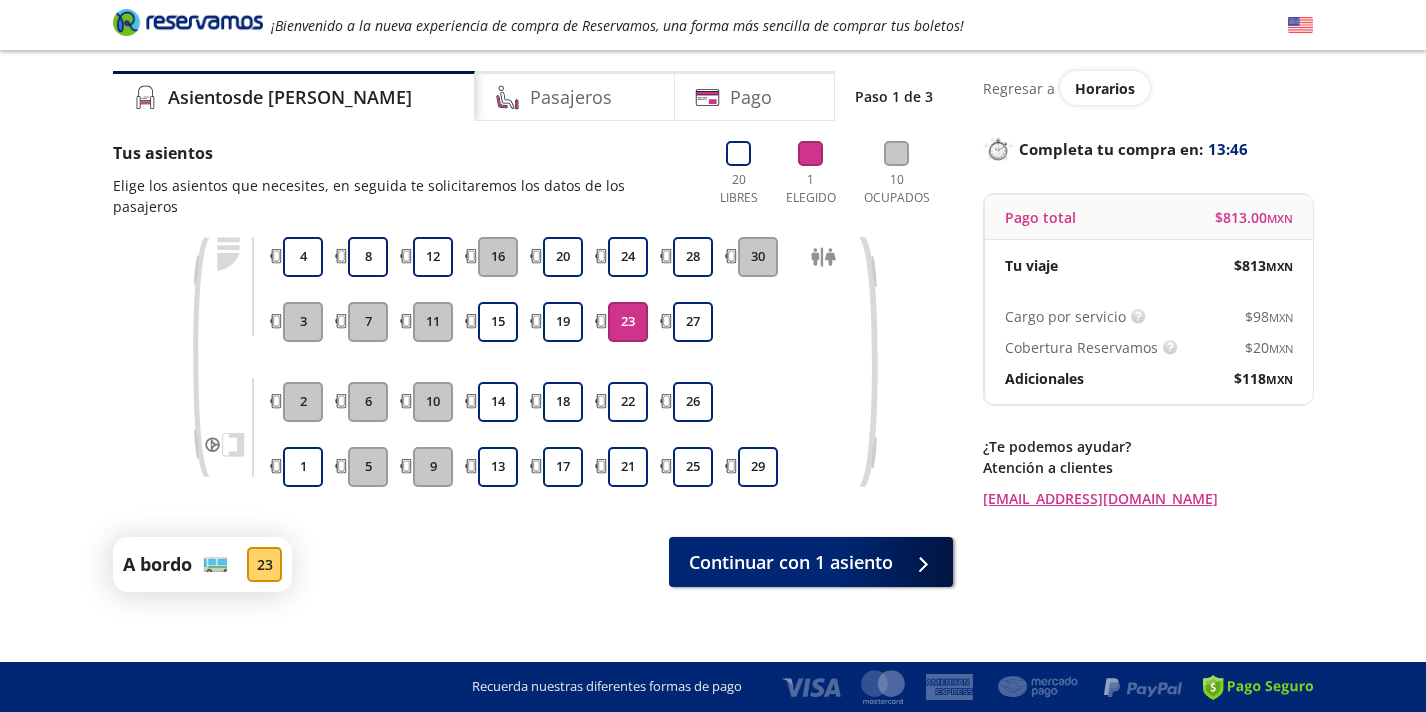 scroll, scrollTop: 55, scrollLeft: 0, axis: vertical 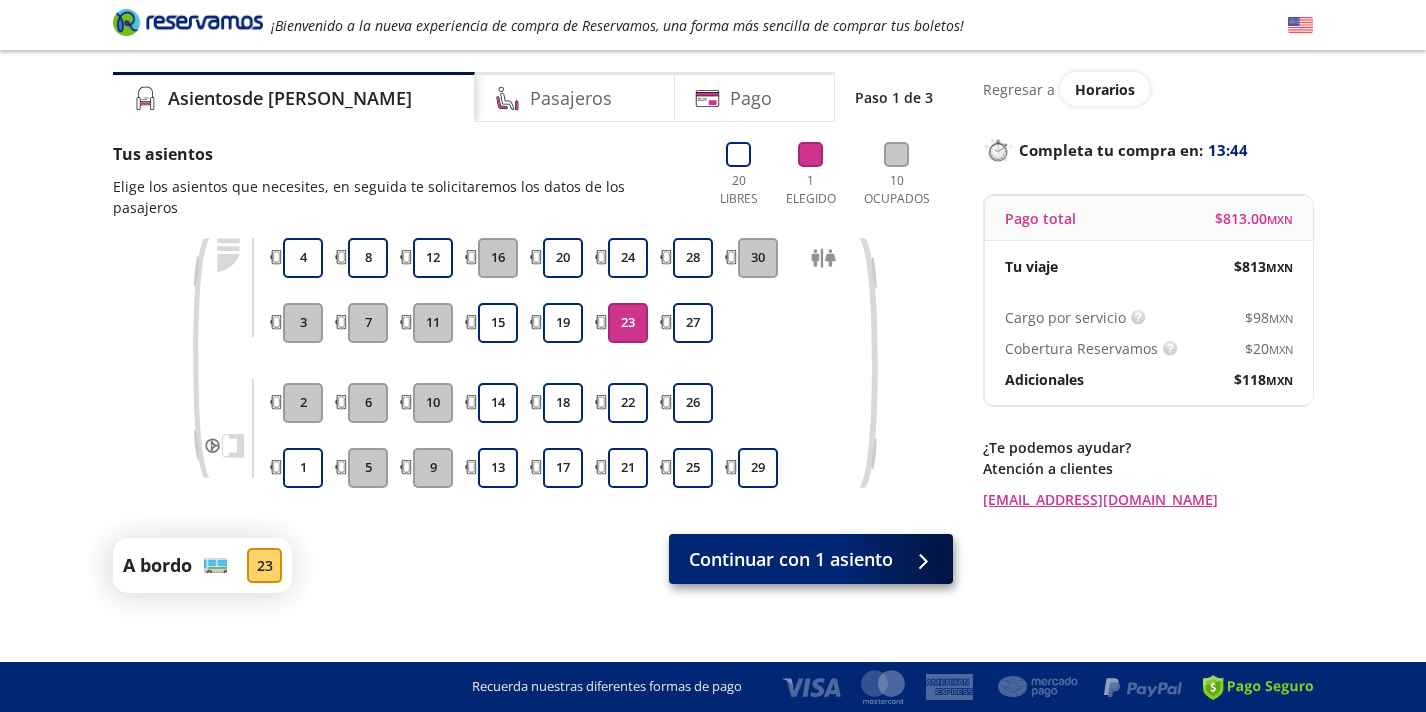 click on "Continuar con 1 asiento" at bounding box center (791, 559) 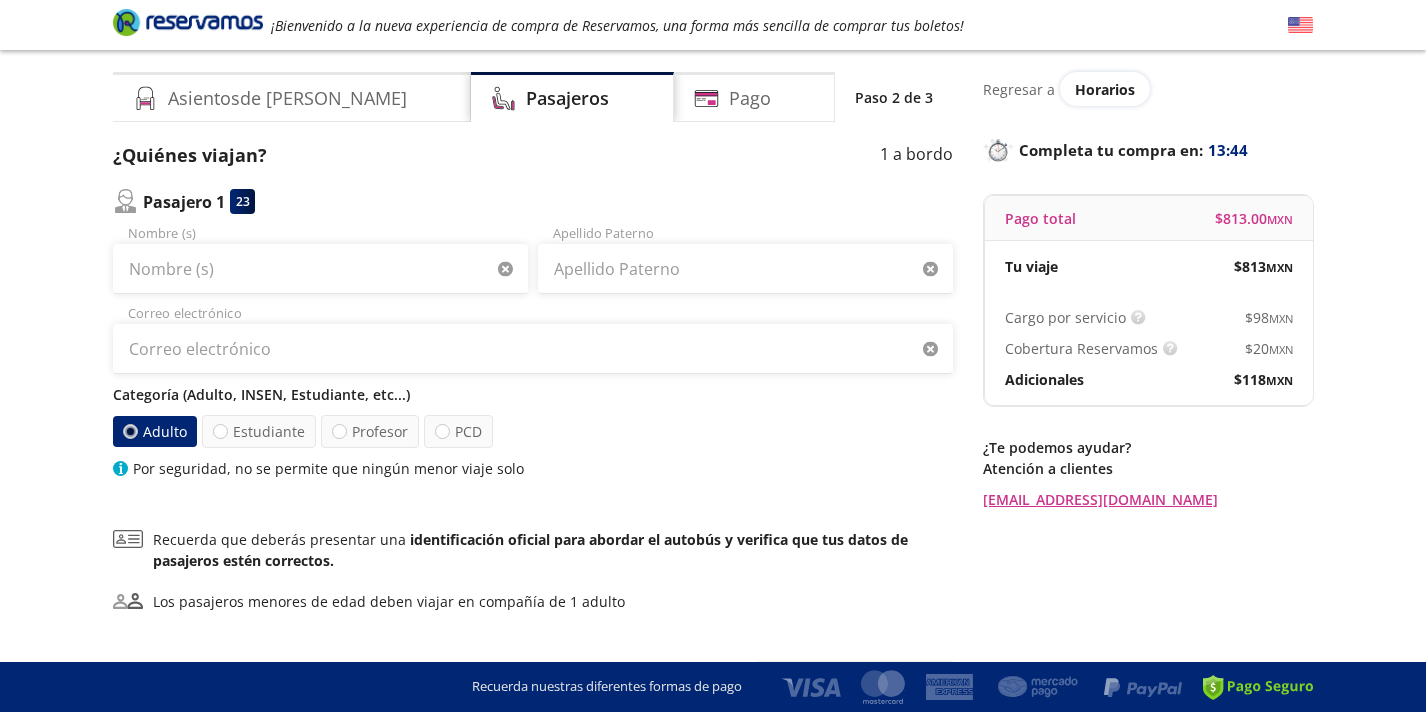 scroll, scrollTop: 0, scrollLeft: 0, axis: both 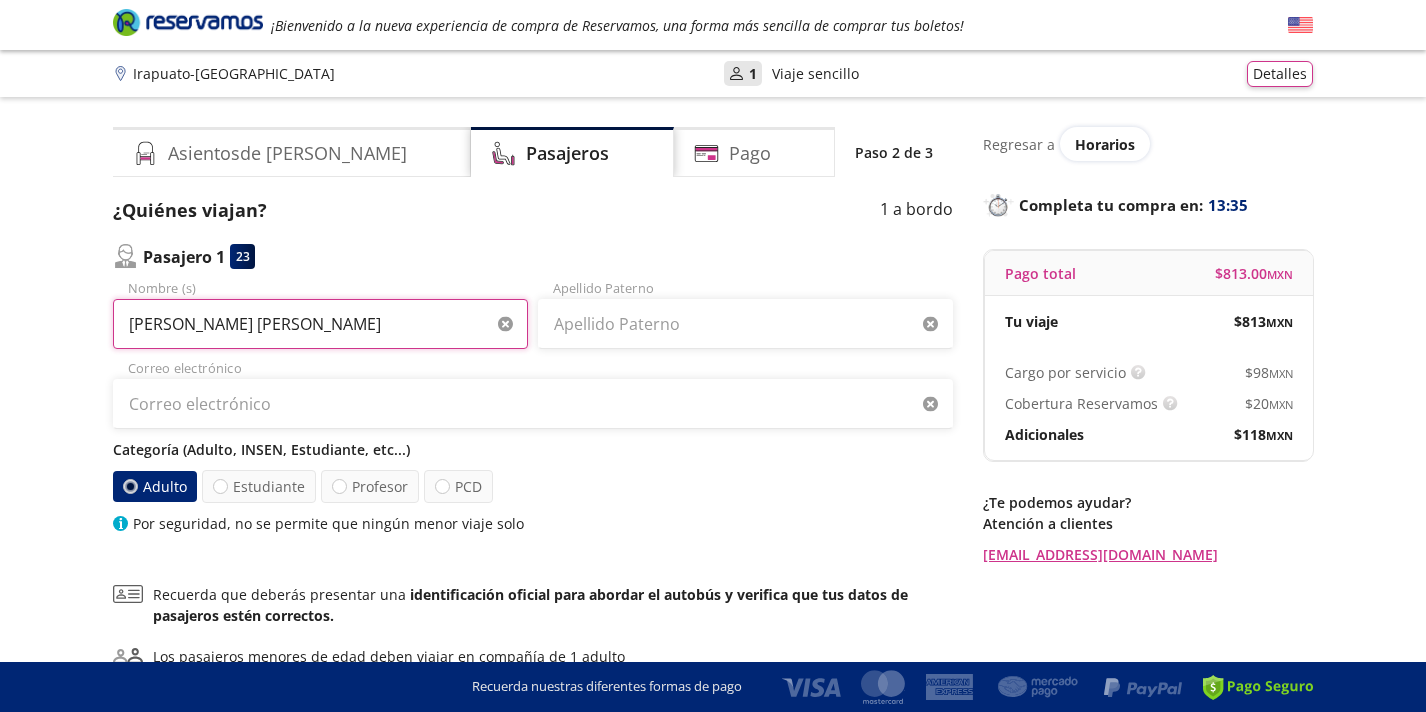 type on "[PERSON_NAME] [PERSON_NAME]" 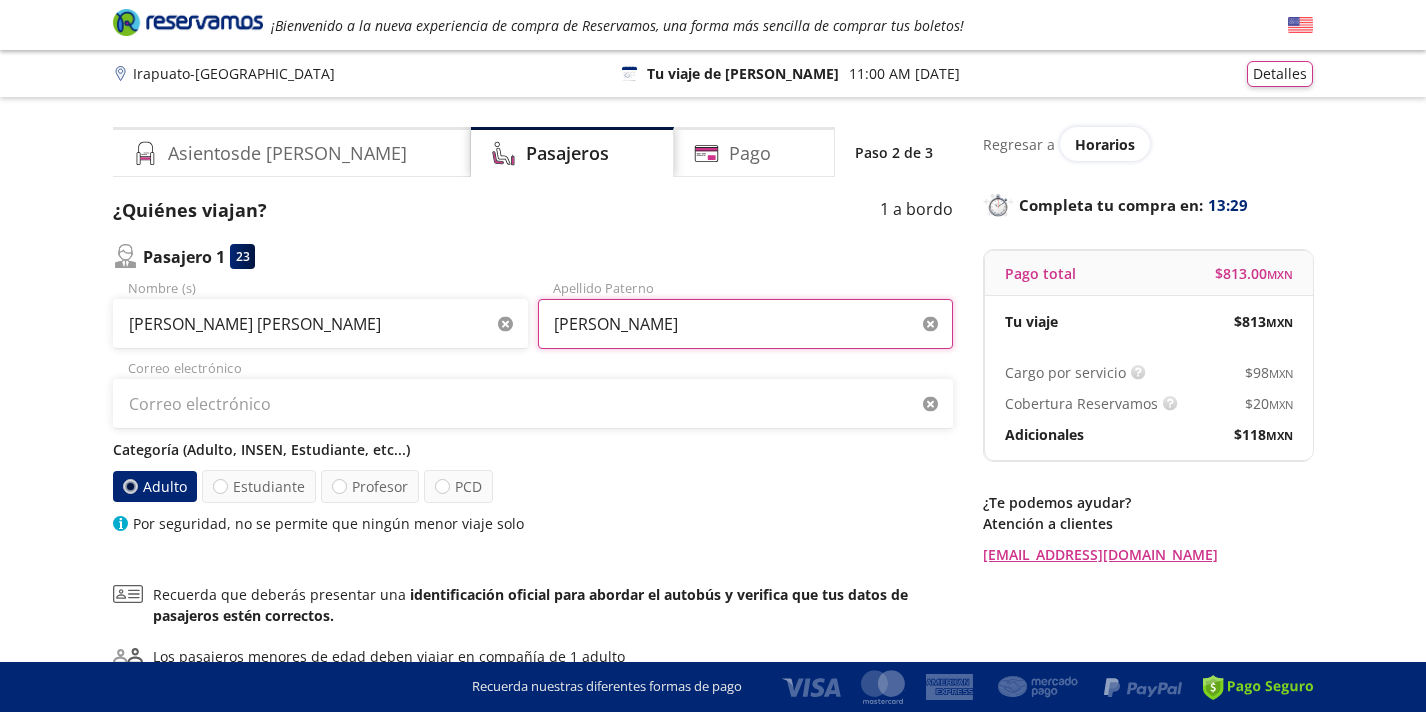 type on "[PERSON_NAME]" 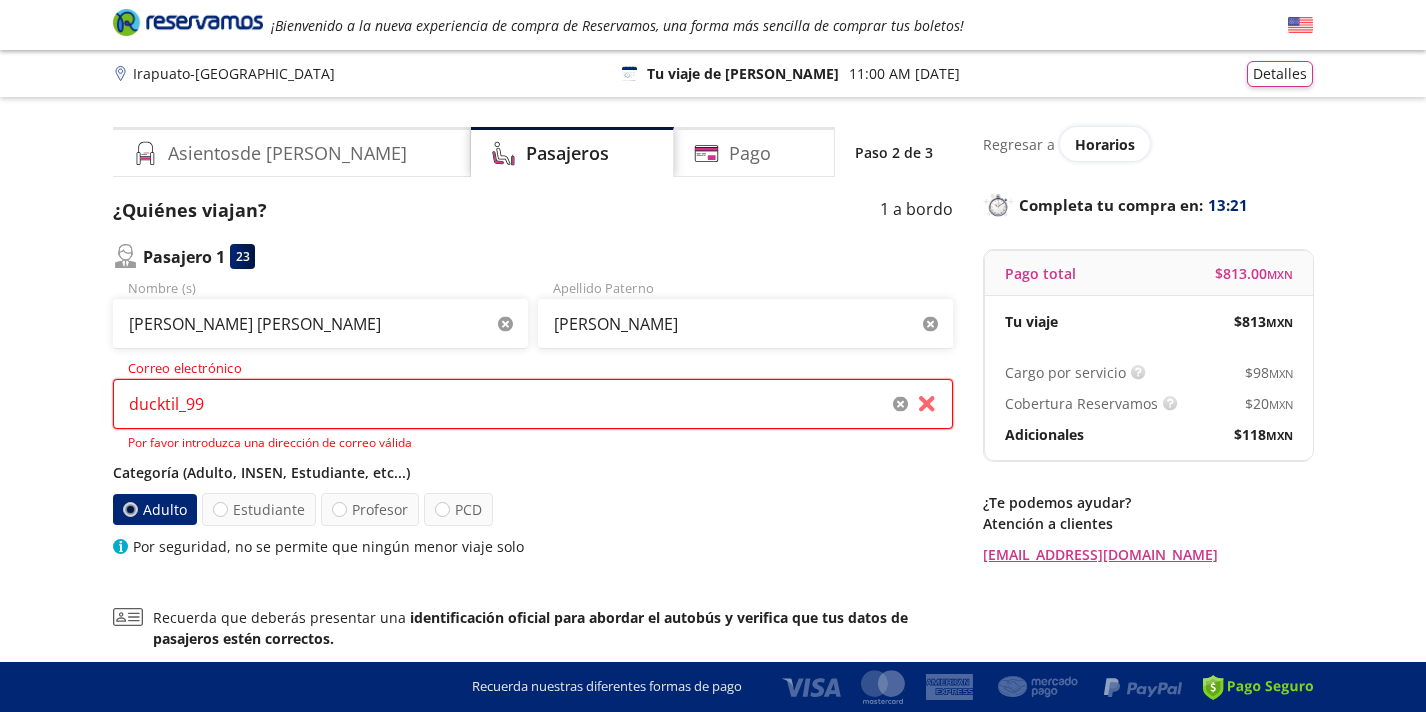 click on "ducktil_99" at bounding box center [533, 404] 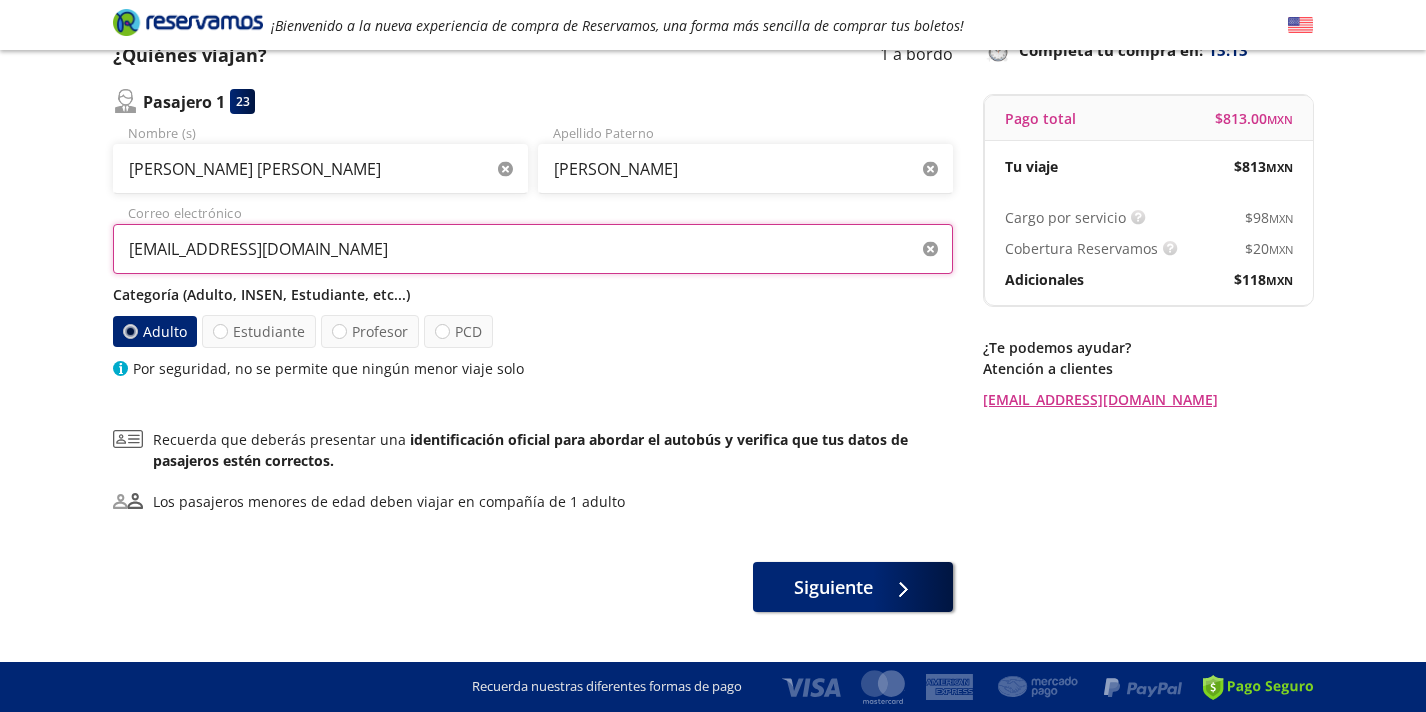 scroll, scrollTop: 160, scrollLeft: 0, axis: vertical 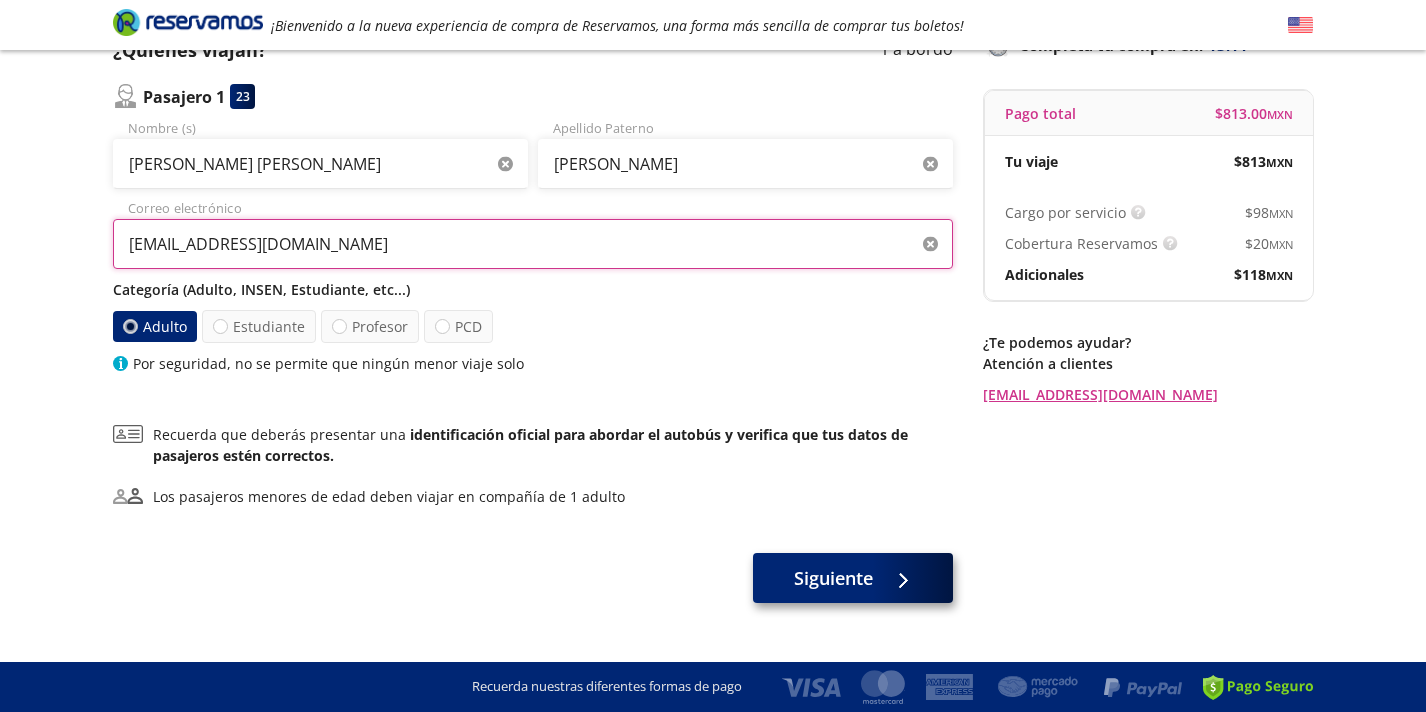 type on "[EMAIL_ADDRESS][DOMAIN_NAME]" 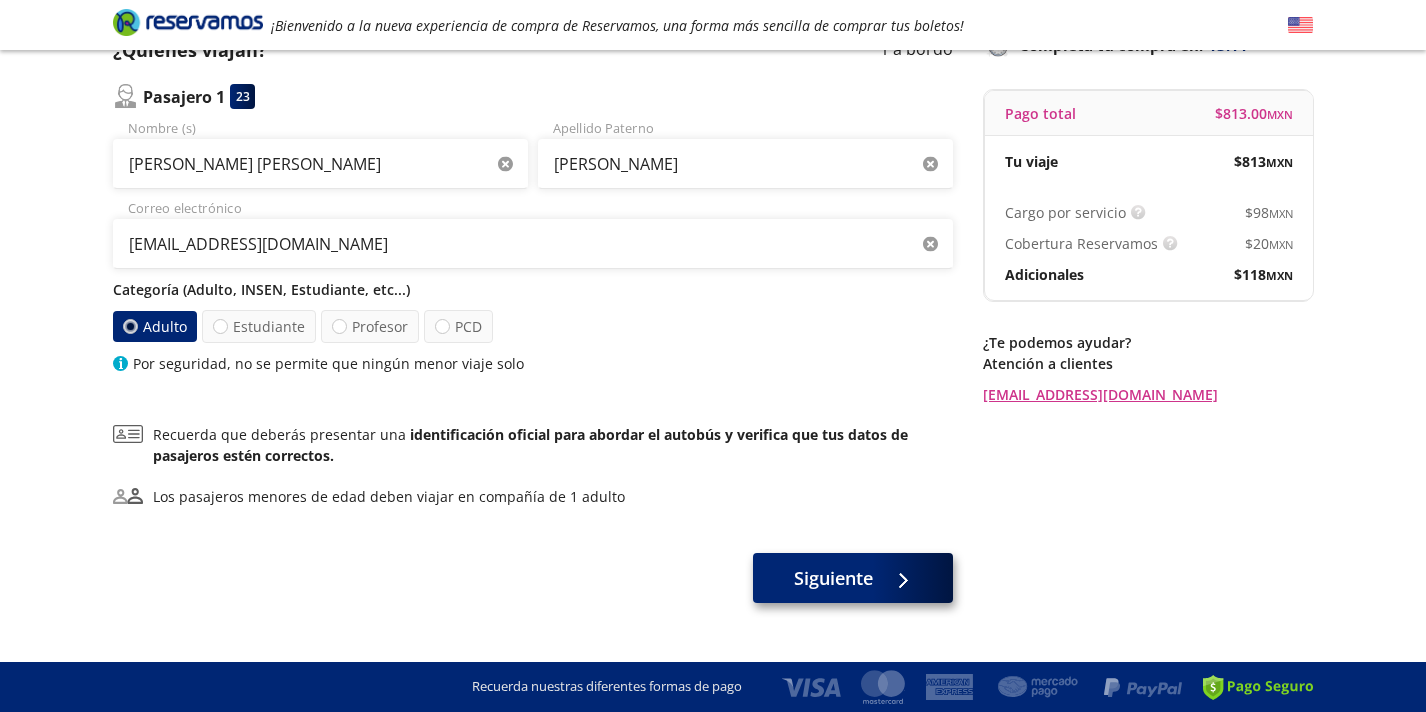 click on "Siguiente" at bounding box center (853, 578) 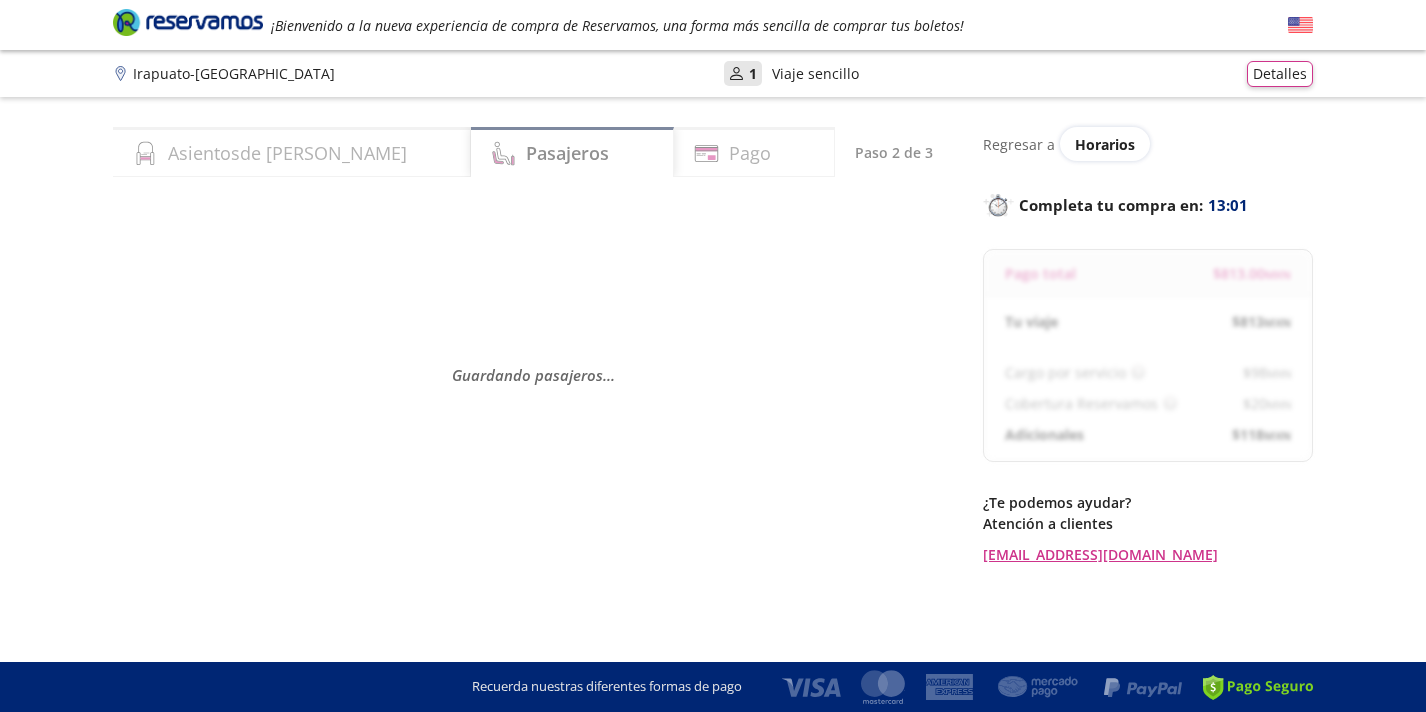 select on "MX" 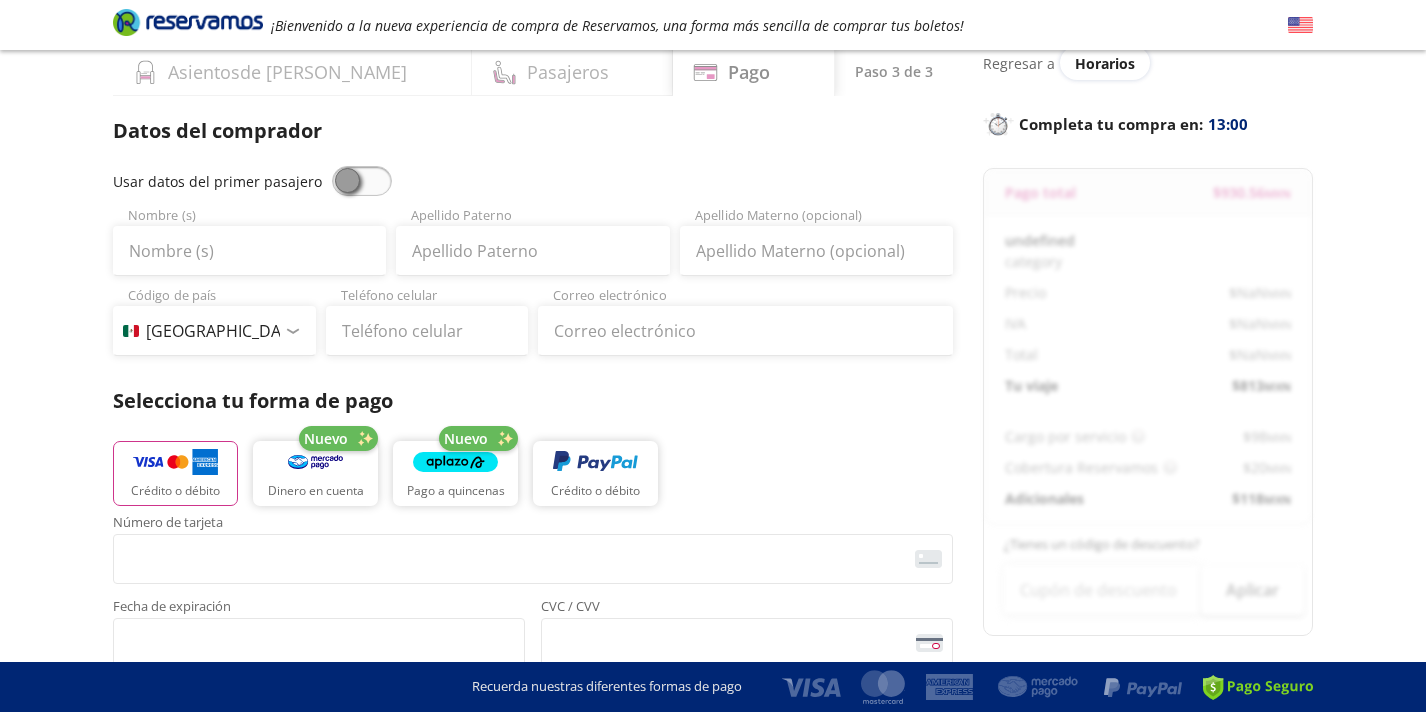 scroll, scrollTop: 0, scrollLeft: 0, axis: both 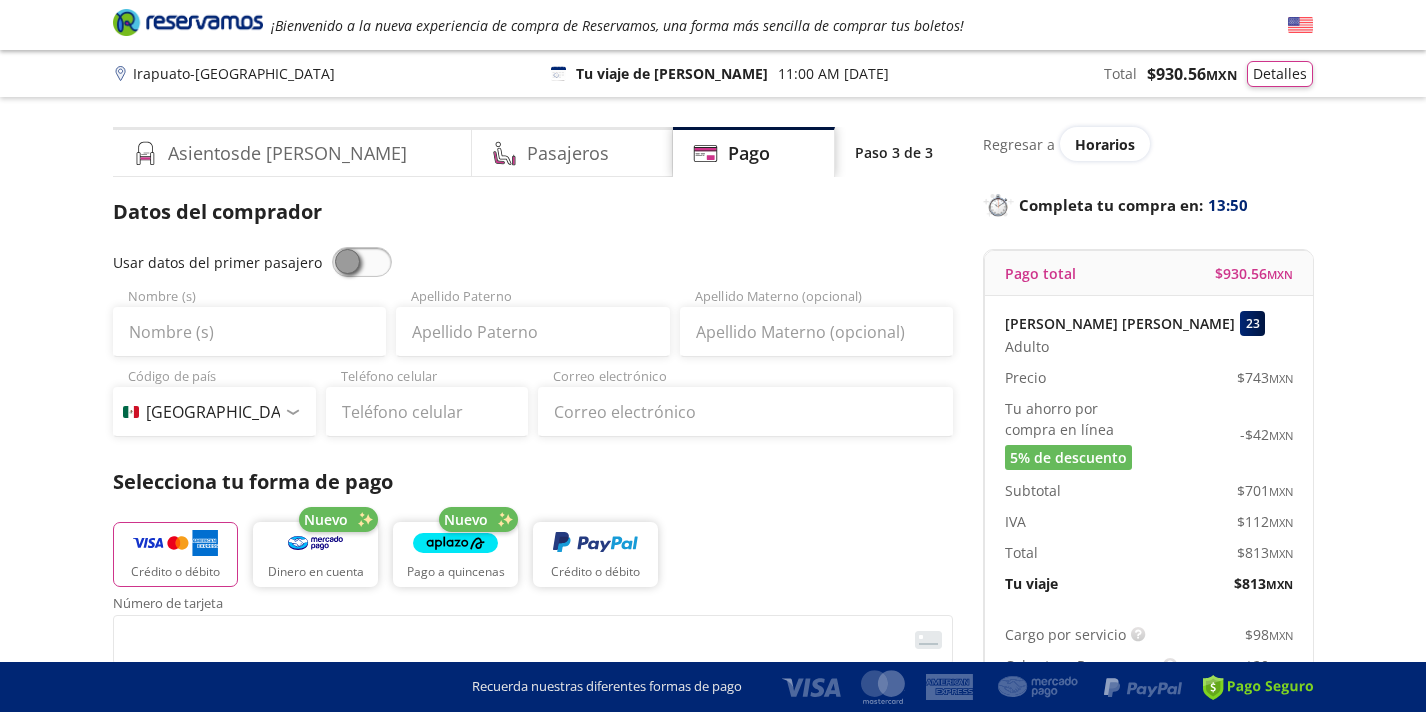 click at bounding box center [362, 262] 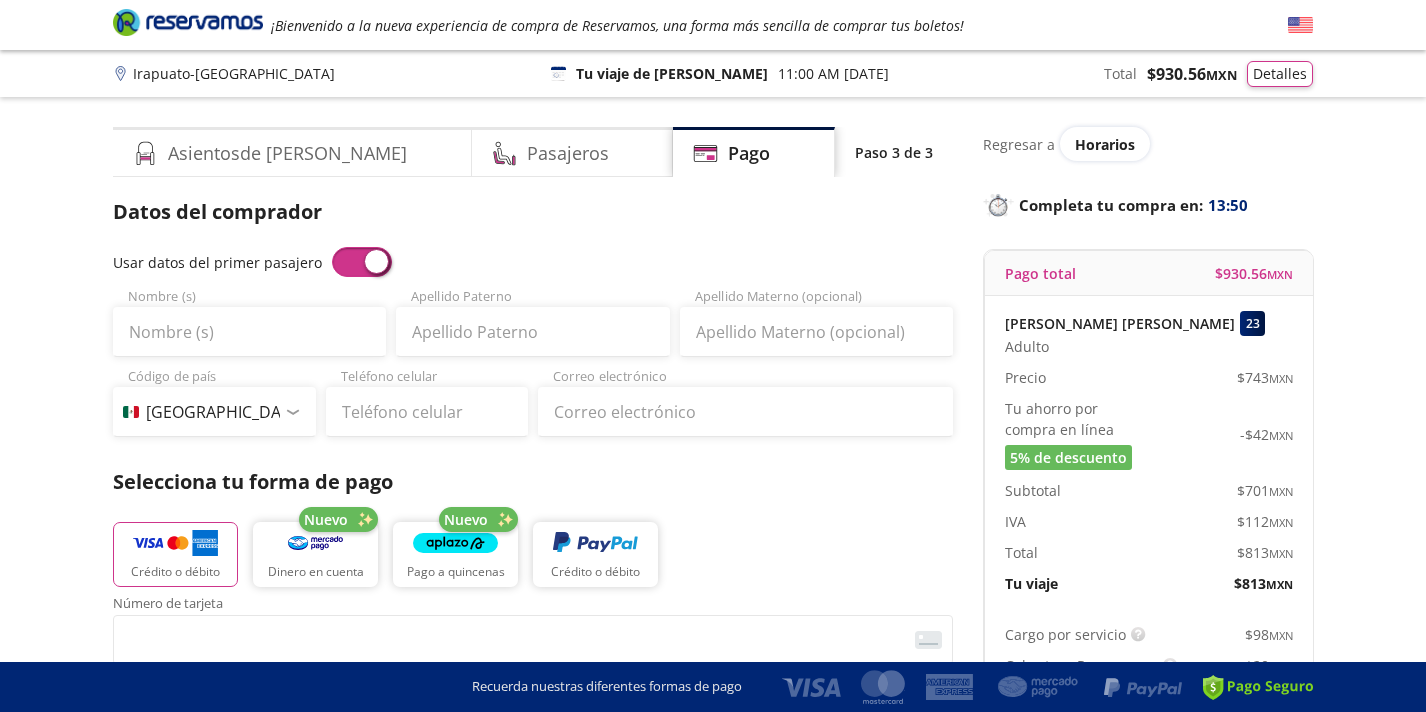 type on "[PERSON_NAME] [PERSON_NAME]" 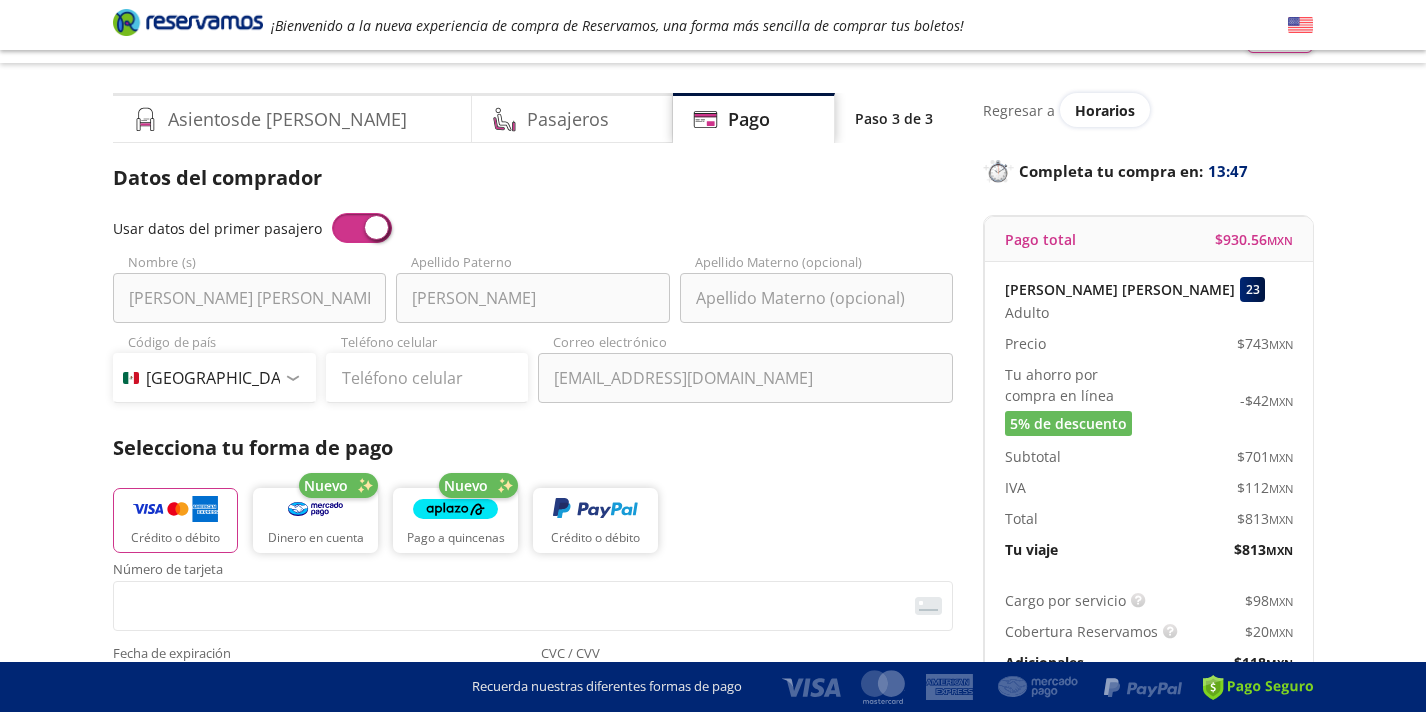 scroll, scrollTop: 54, scrollLeft: 0, axis: vertical 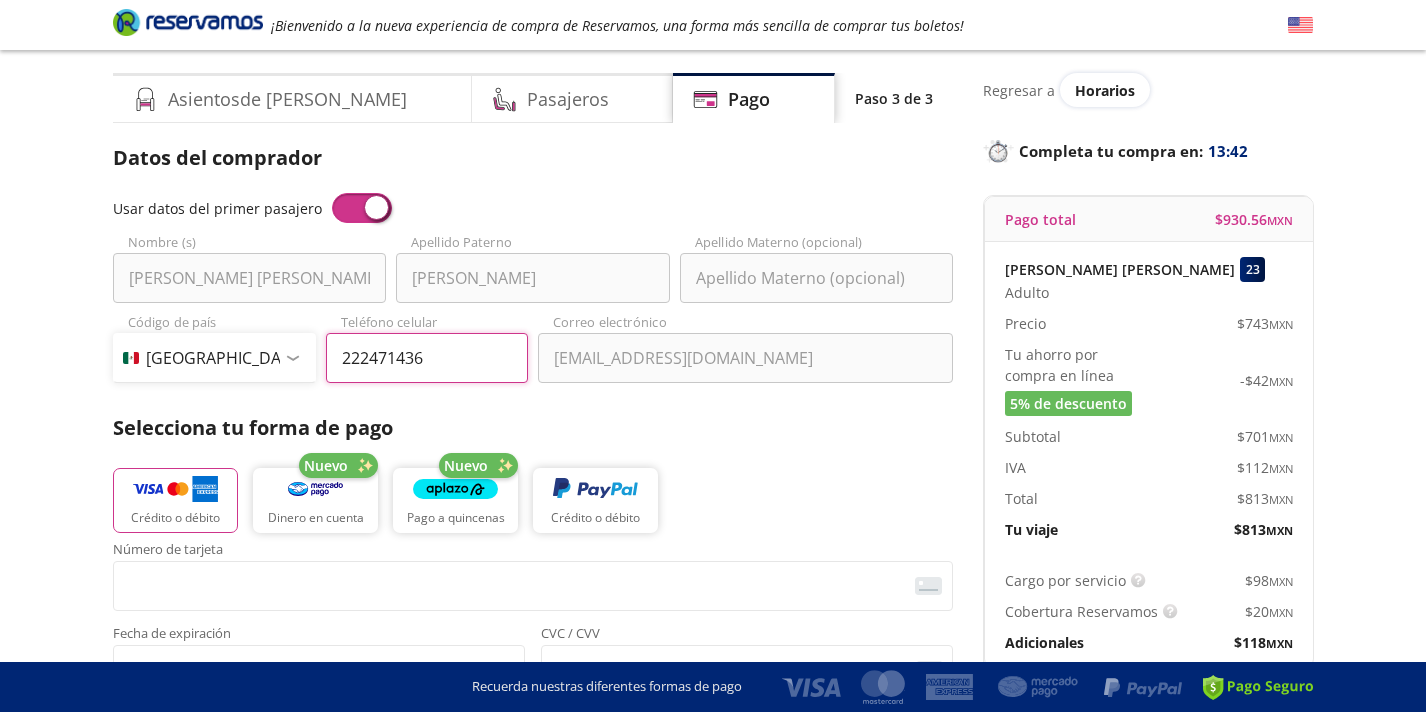 type on "[PHONE_NUMBER]" 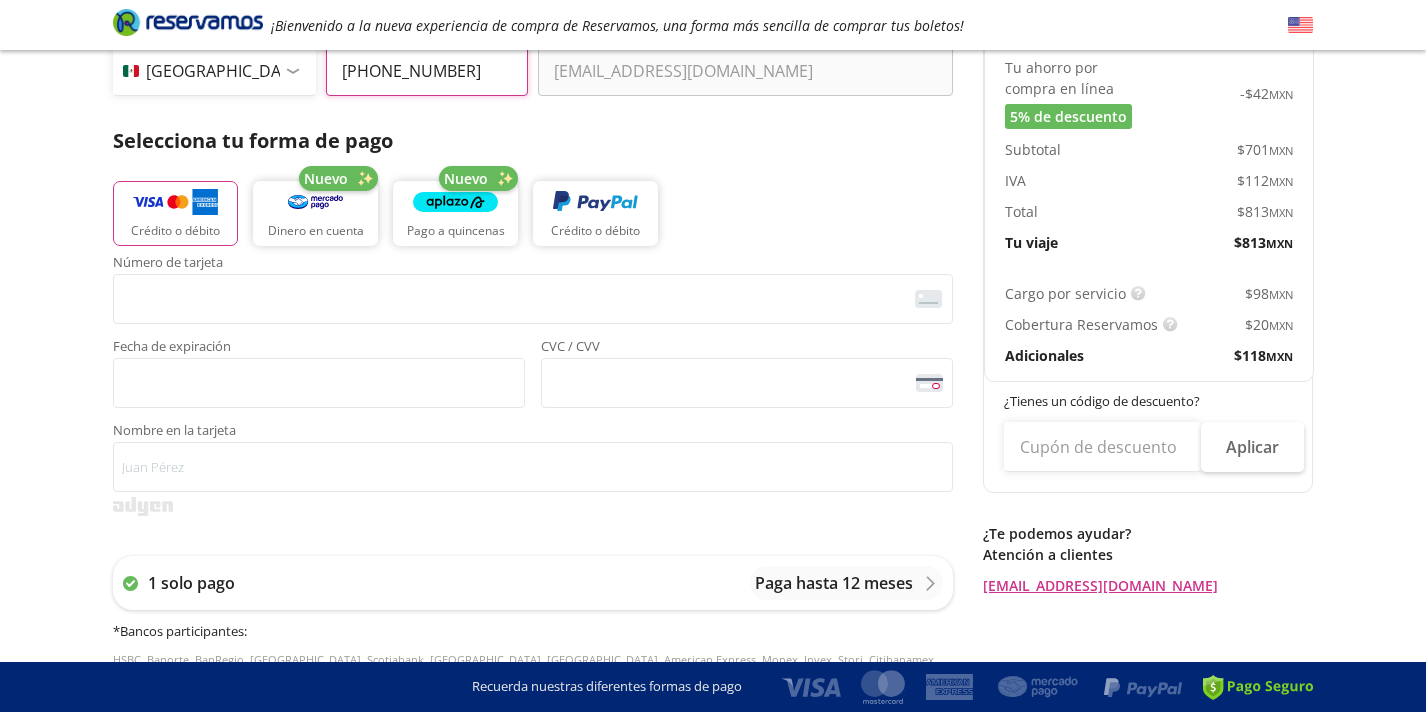 scroll, scrollTop: 362, scrollLeft: 0, axis: vertical 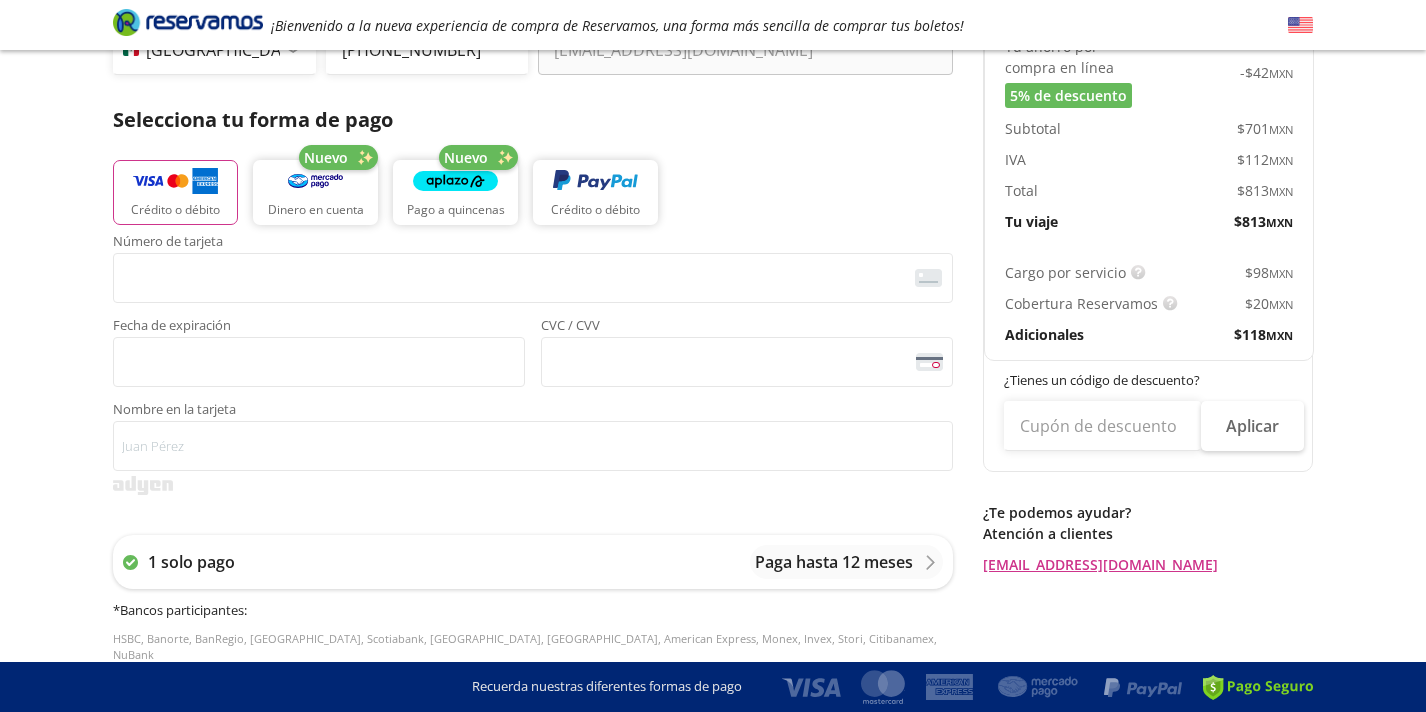 click on "Crédito o débito" at bounding box center [175, 210] 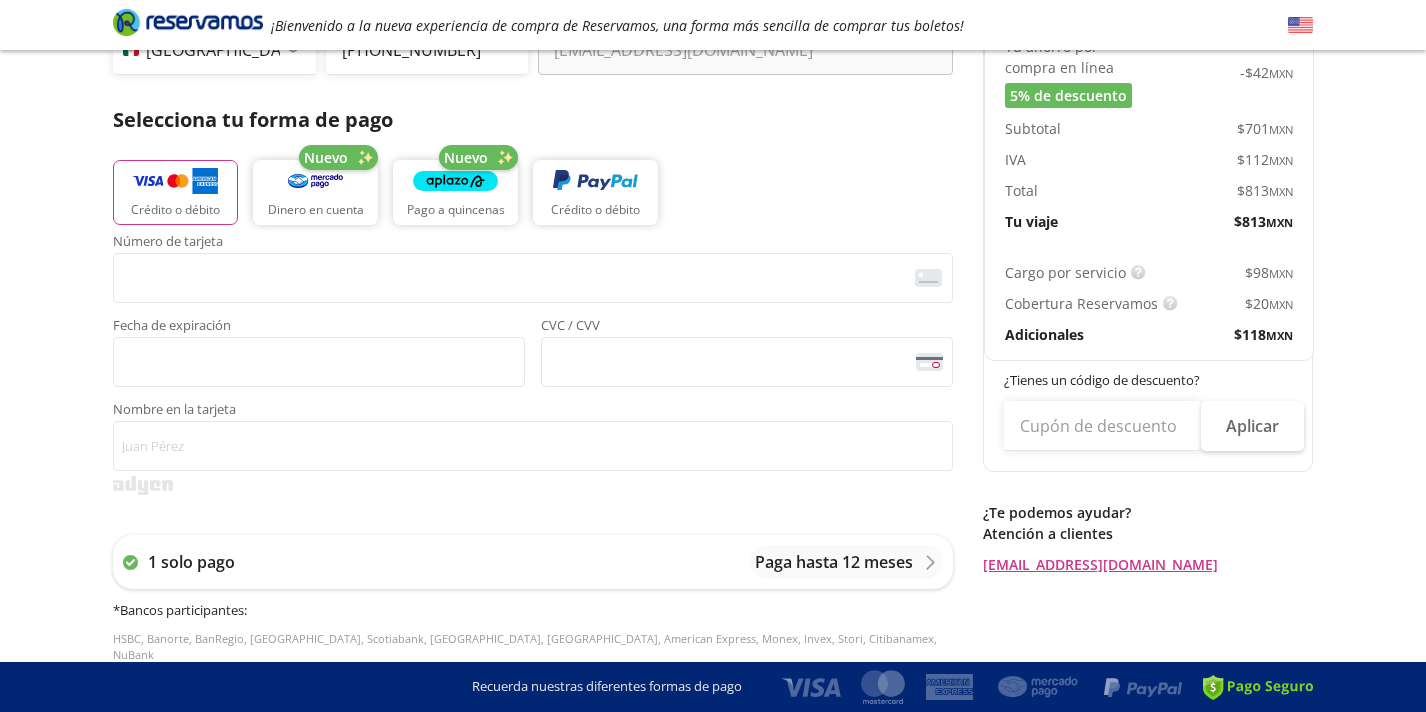 click on "Crédito o débito" at bounding box center [175, 210] 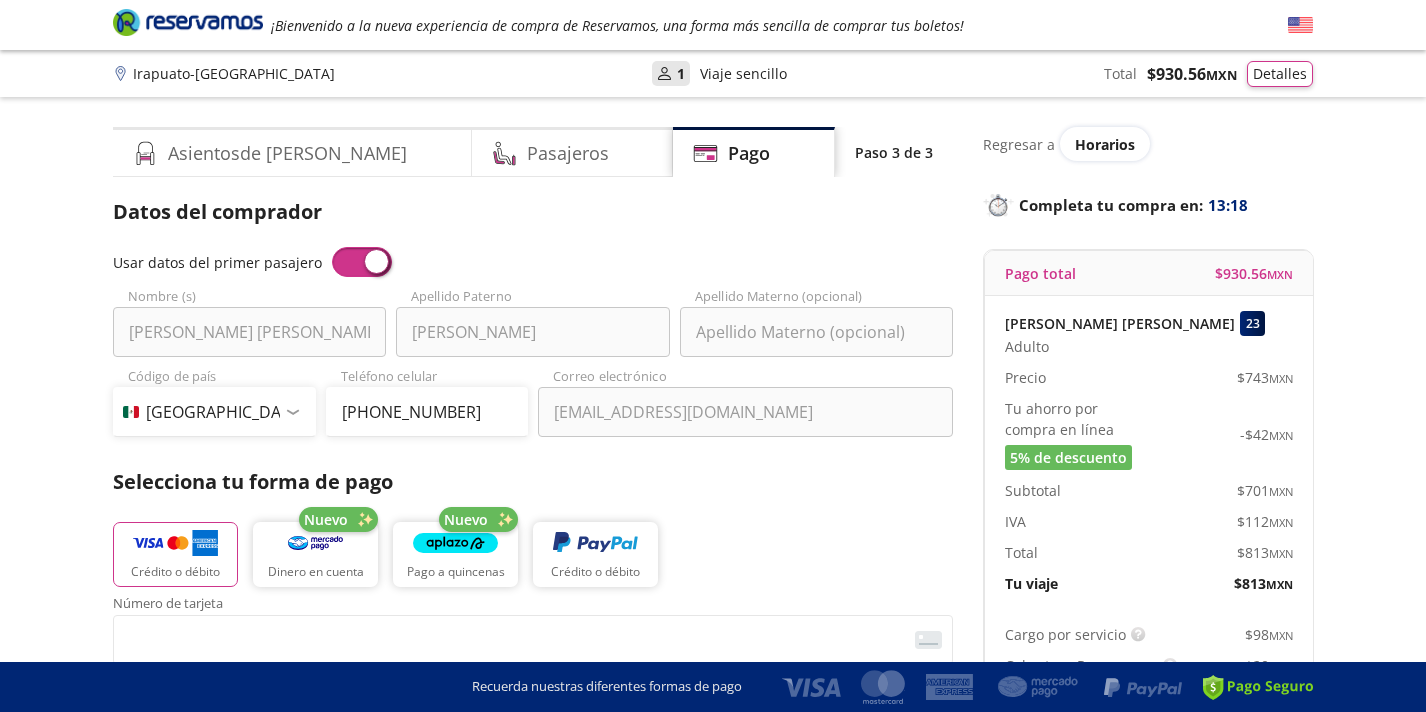 scroll, scrollTop: 0, scrollLeft: 0, axis: both 